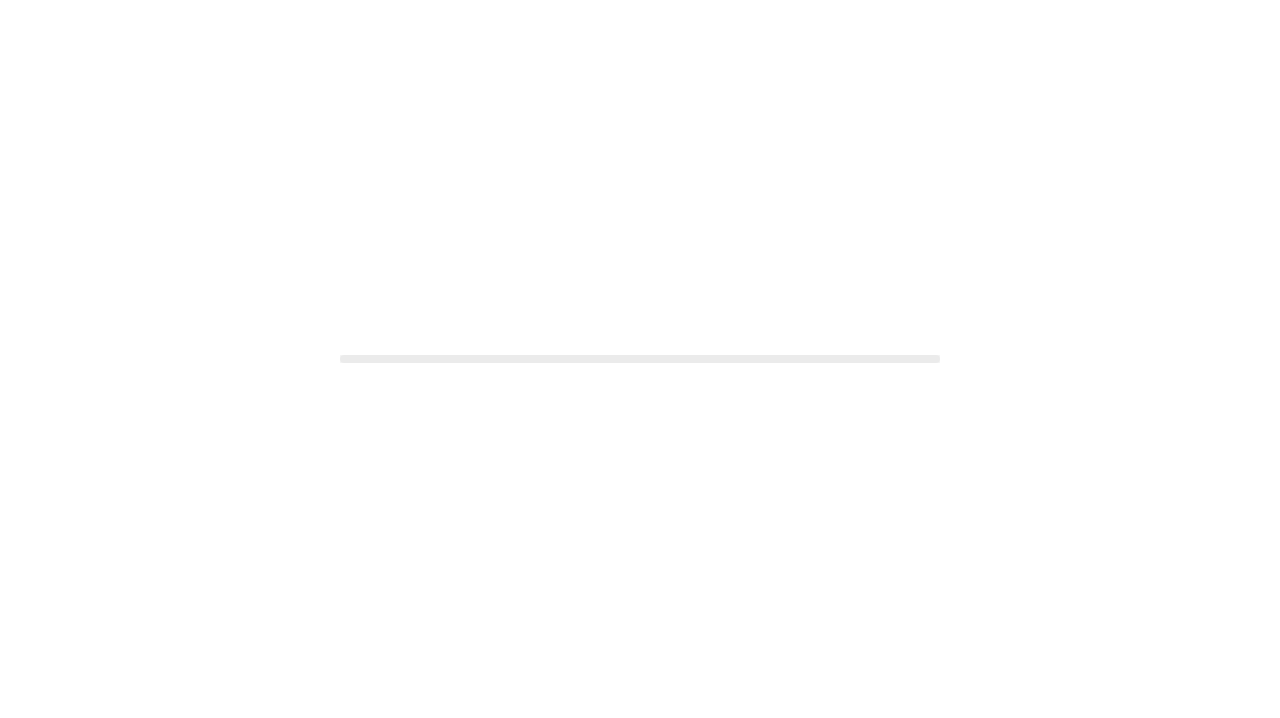 scroll, scrollTop: 0, scrollLeft: 0, axis: both 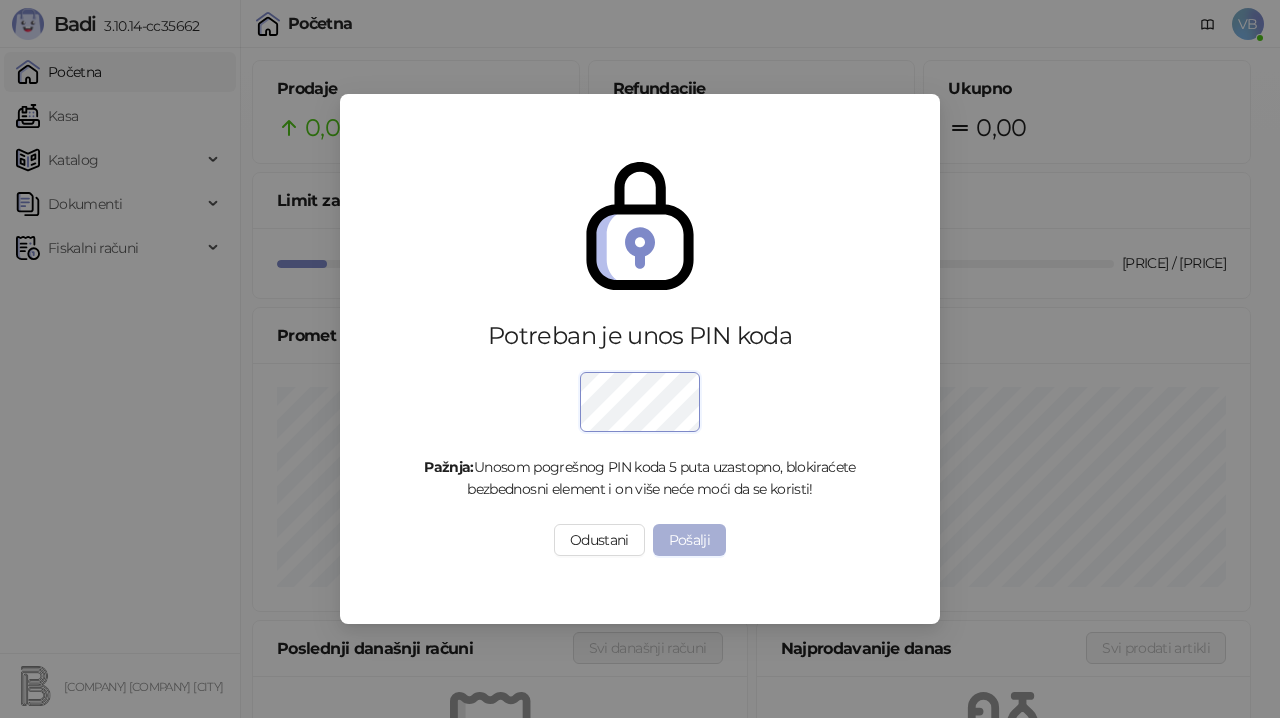 click on "Pošalji" at bounding box center [690, 540] 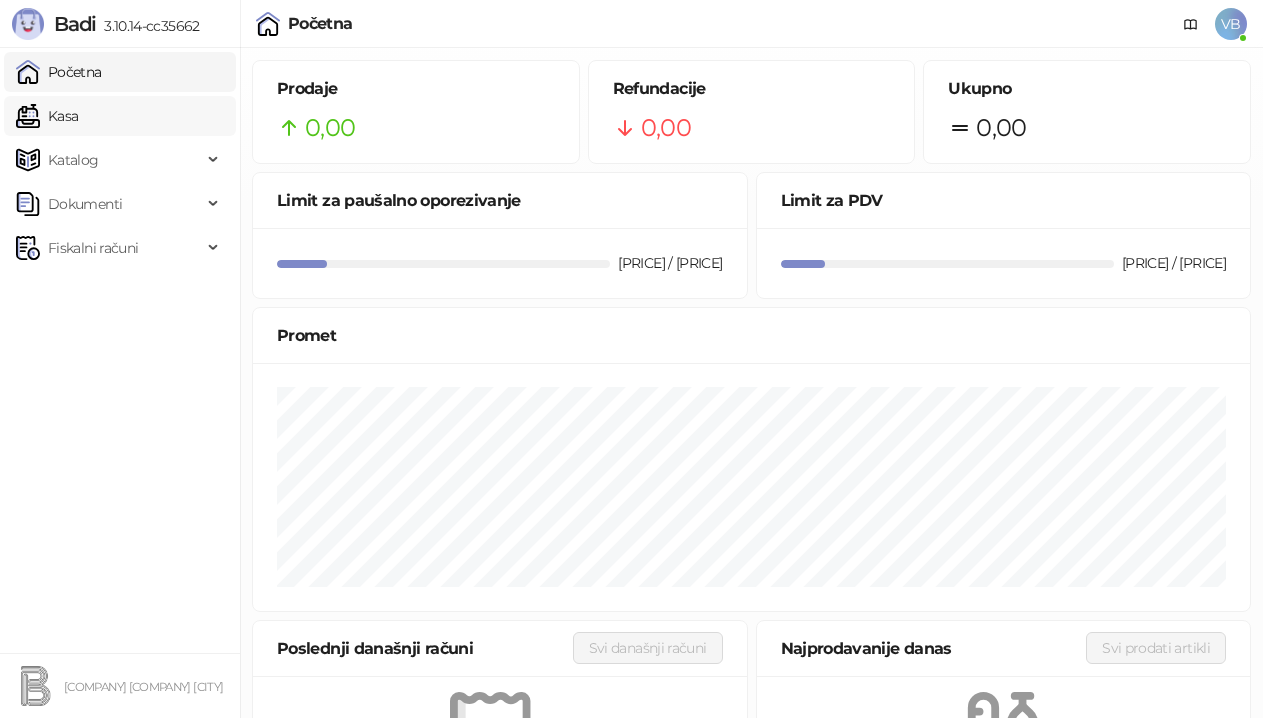 click on "Kasa" at bounding box center [47, 116] 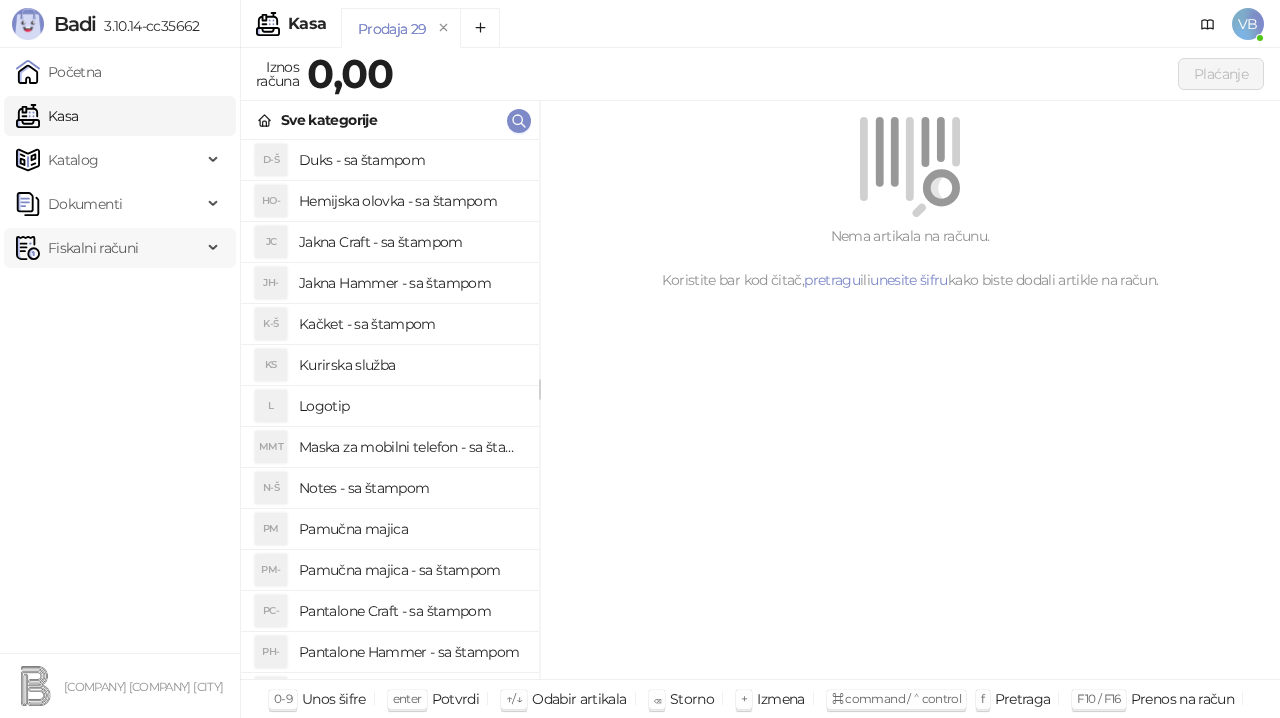 click on "Fiskalni računi" at bounding box center (93, 248) 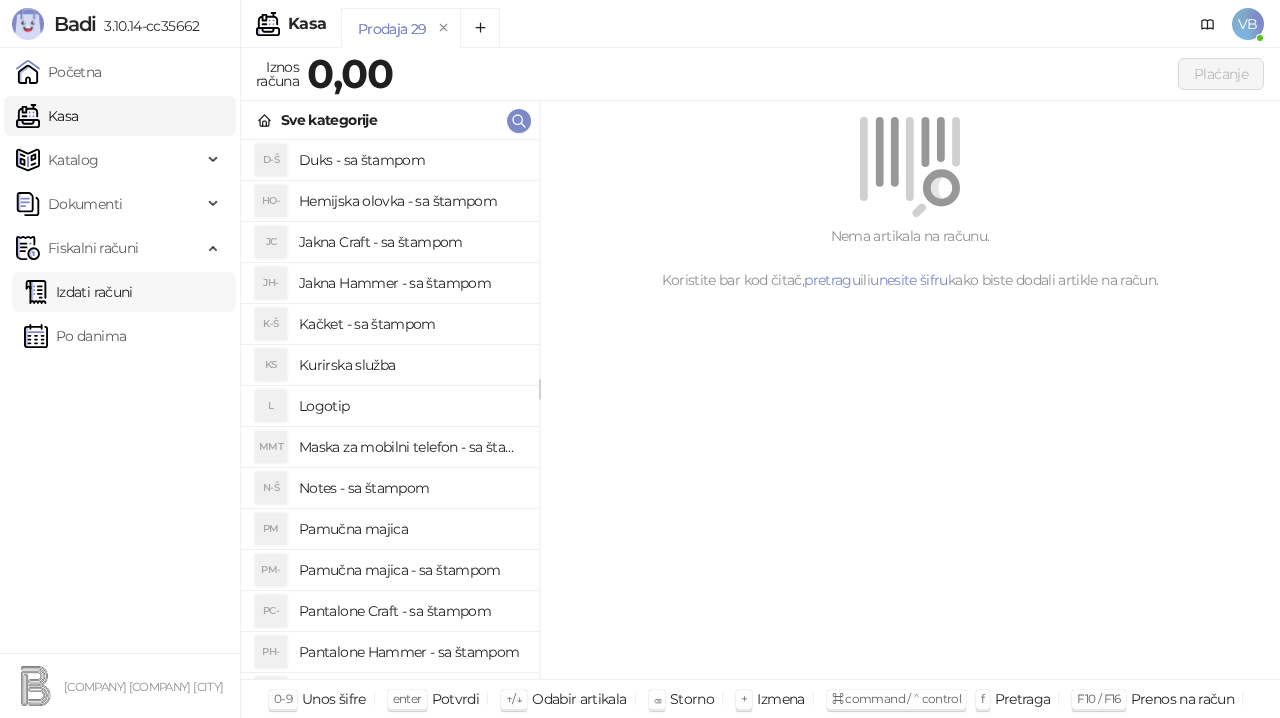 click on "Izdati računi" at bounding box center (78, 292) 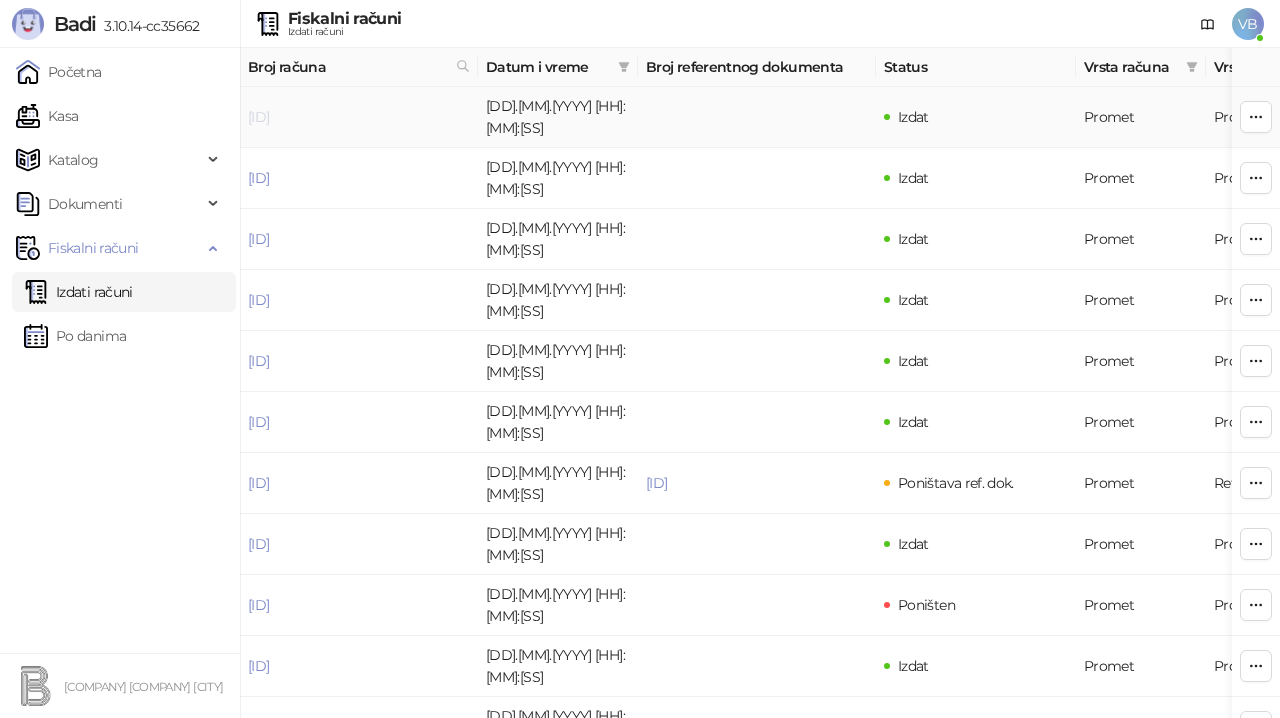 click on "[ID]" at bounding box center [258, 117] 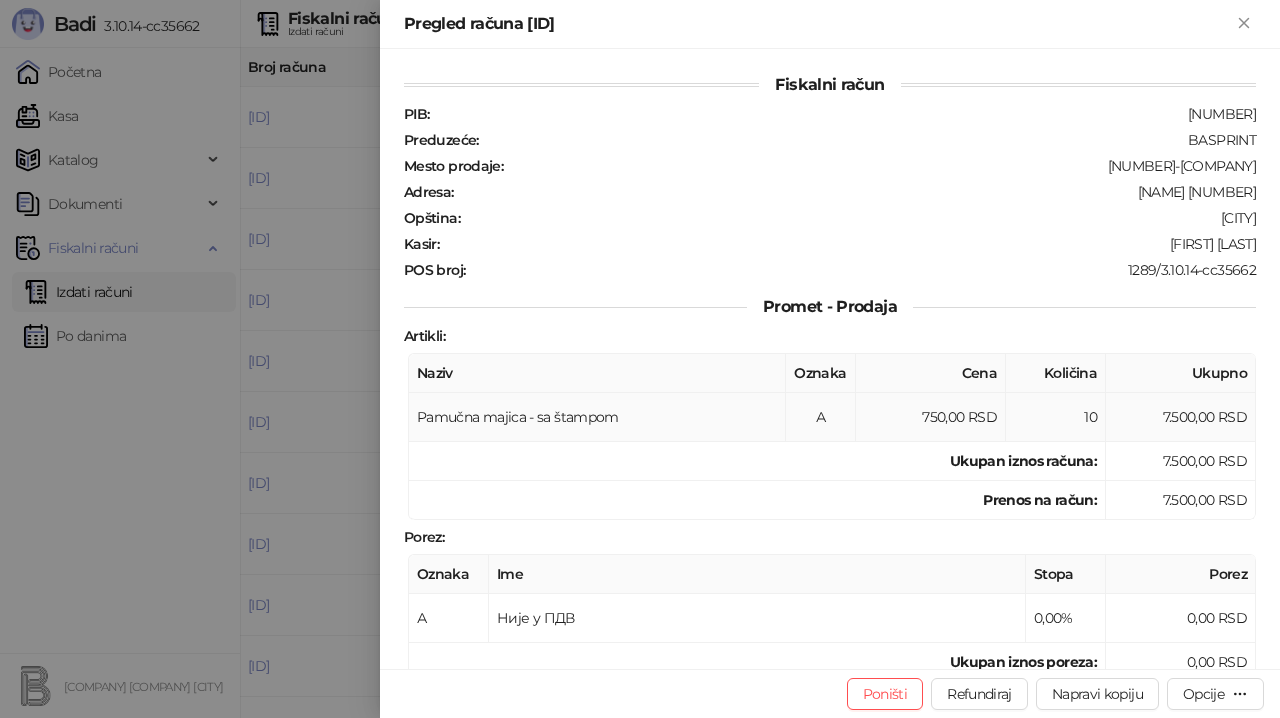 scroll, scrollTop: 200, scrollLeft: 0, axis: vertical 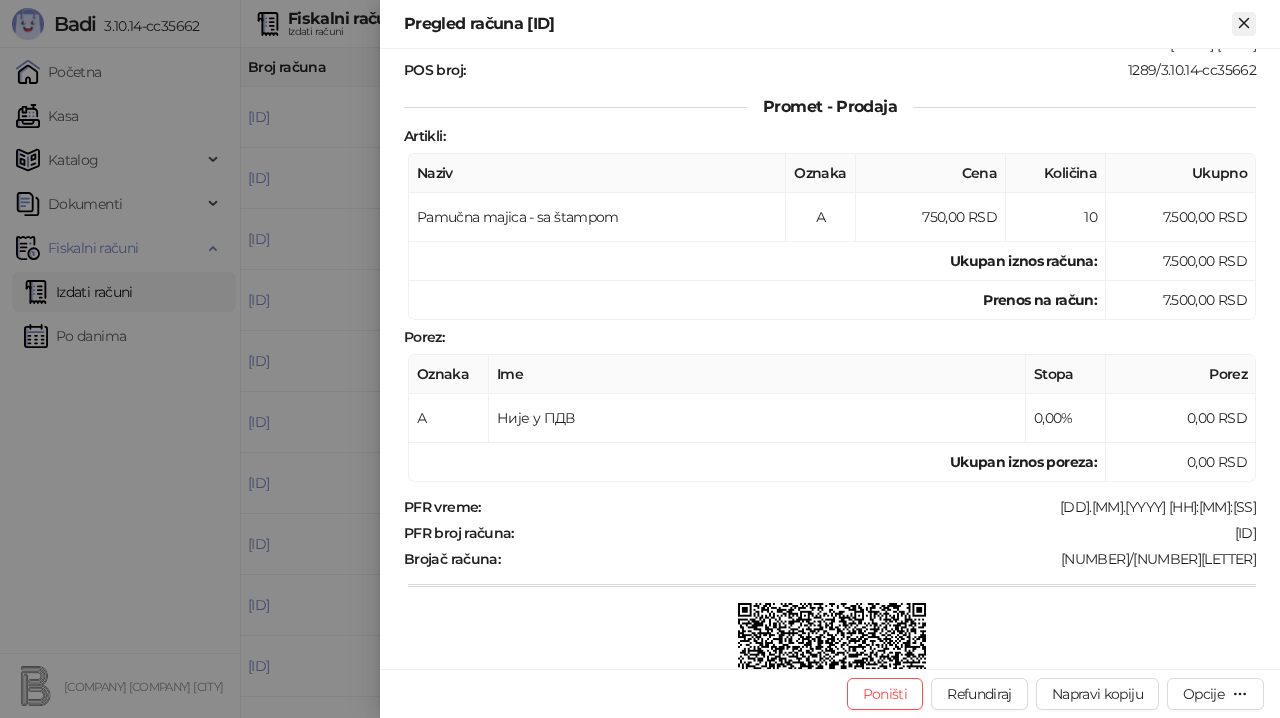 click 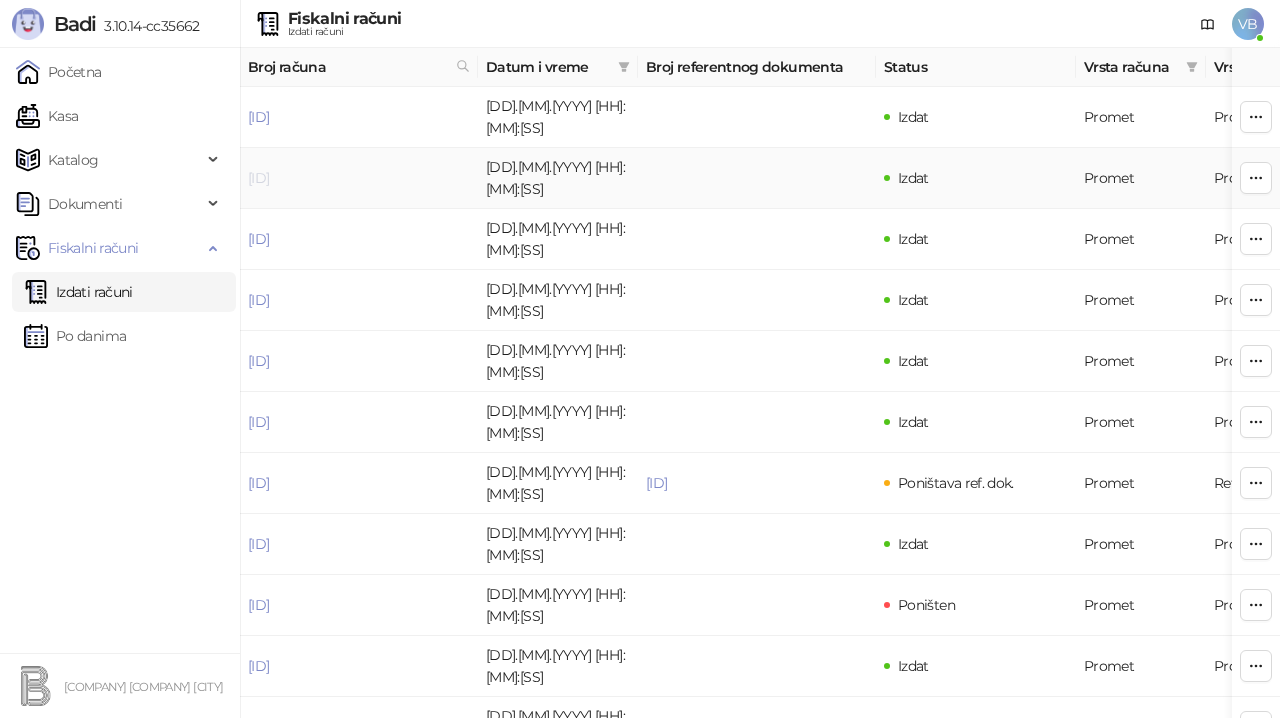 click on "[ID]" at bounding box center (258, 178) 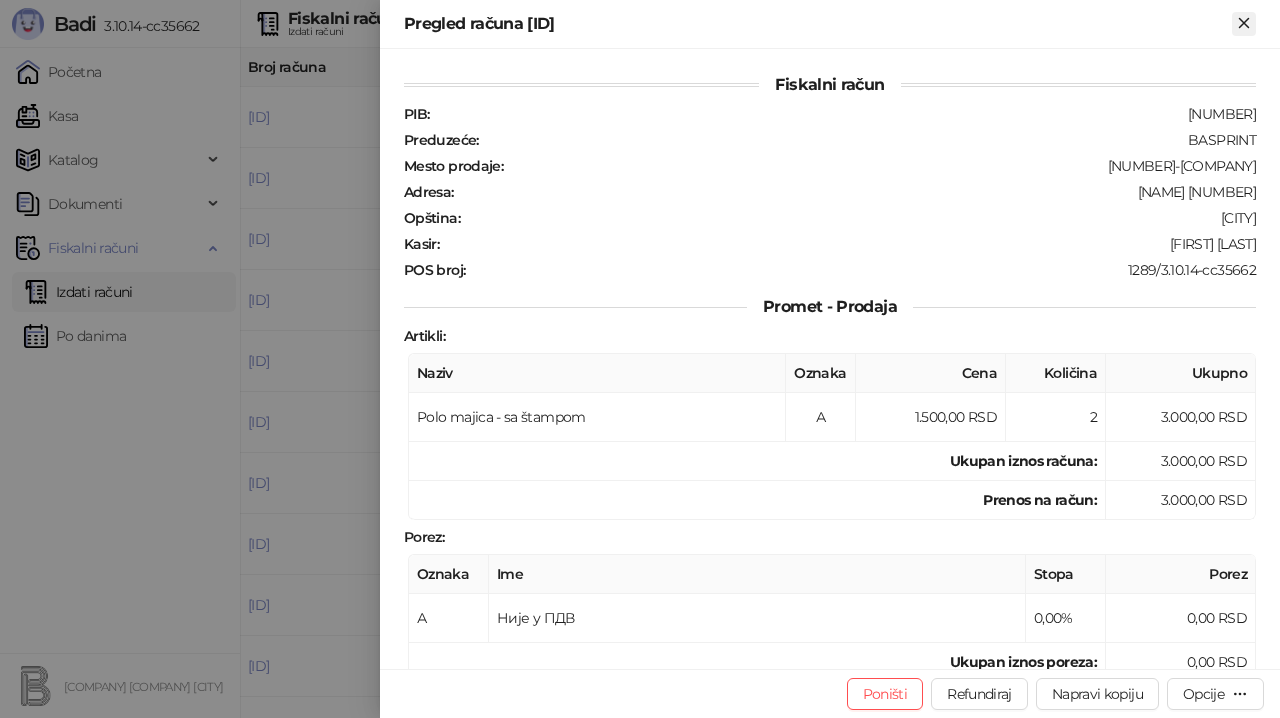 drag, startPoint x: 1247, startPoint y: 22, endPoint x: 991, endPoint y: 20, distance: 256.0078 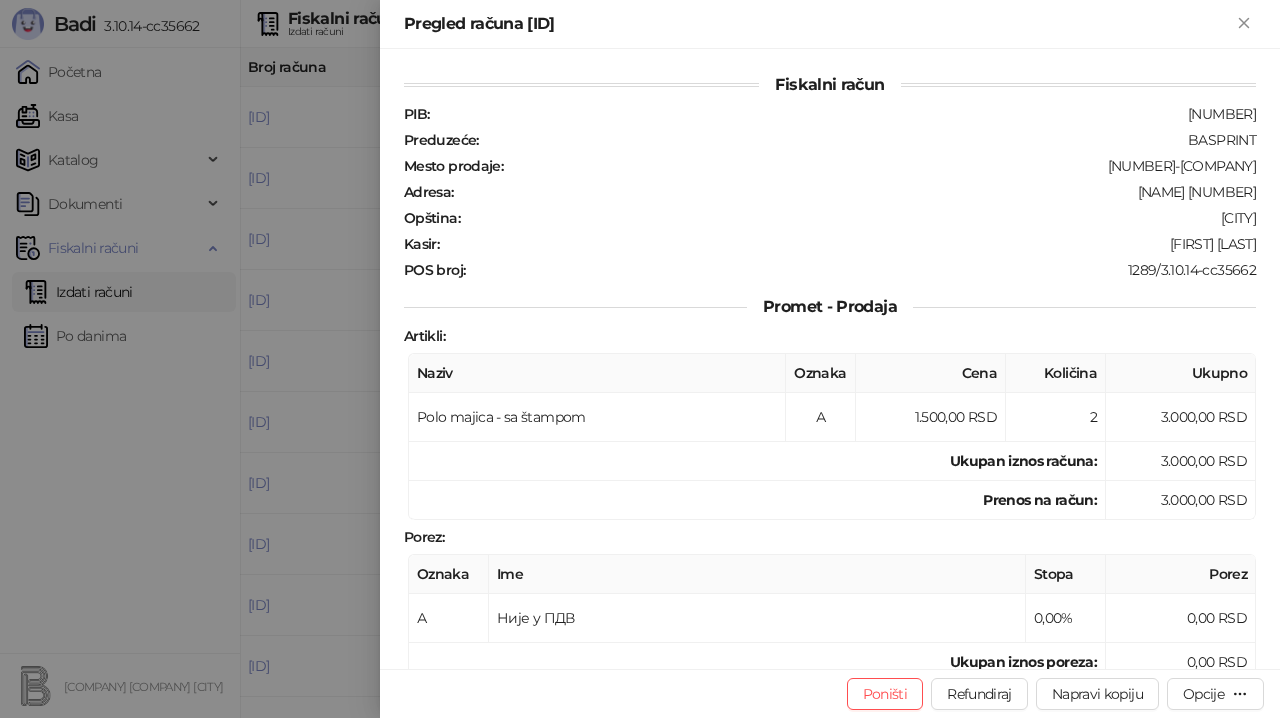 click 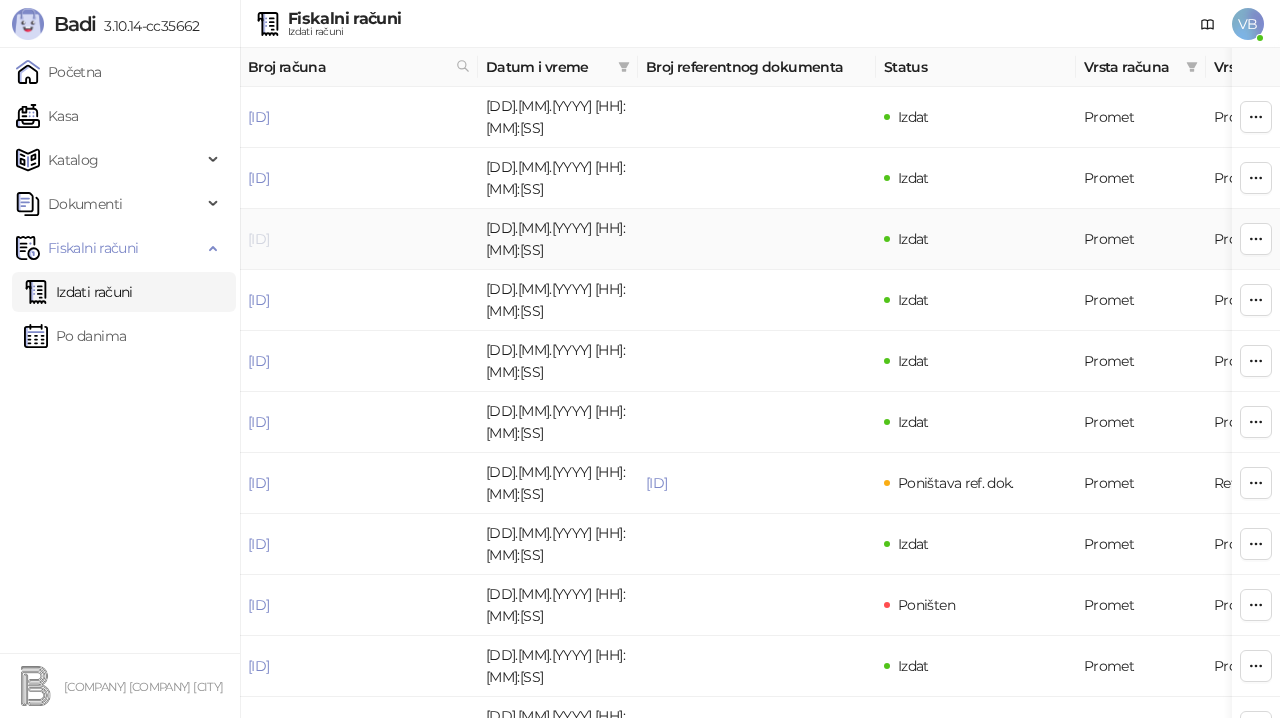 click on "[ID]" at bounding box center [258, 239] 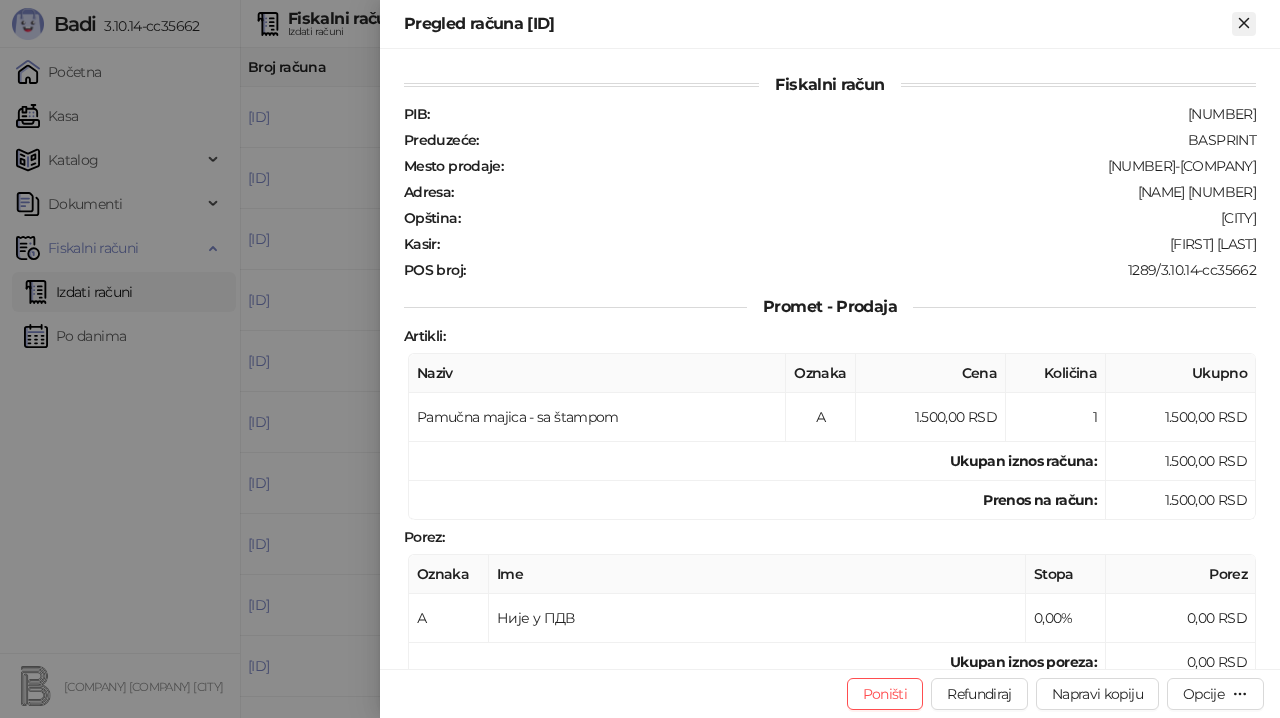 click 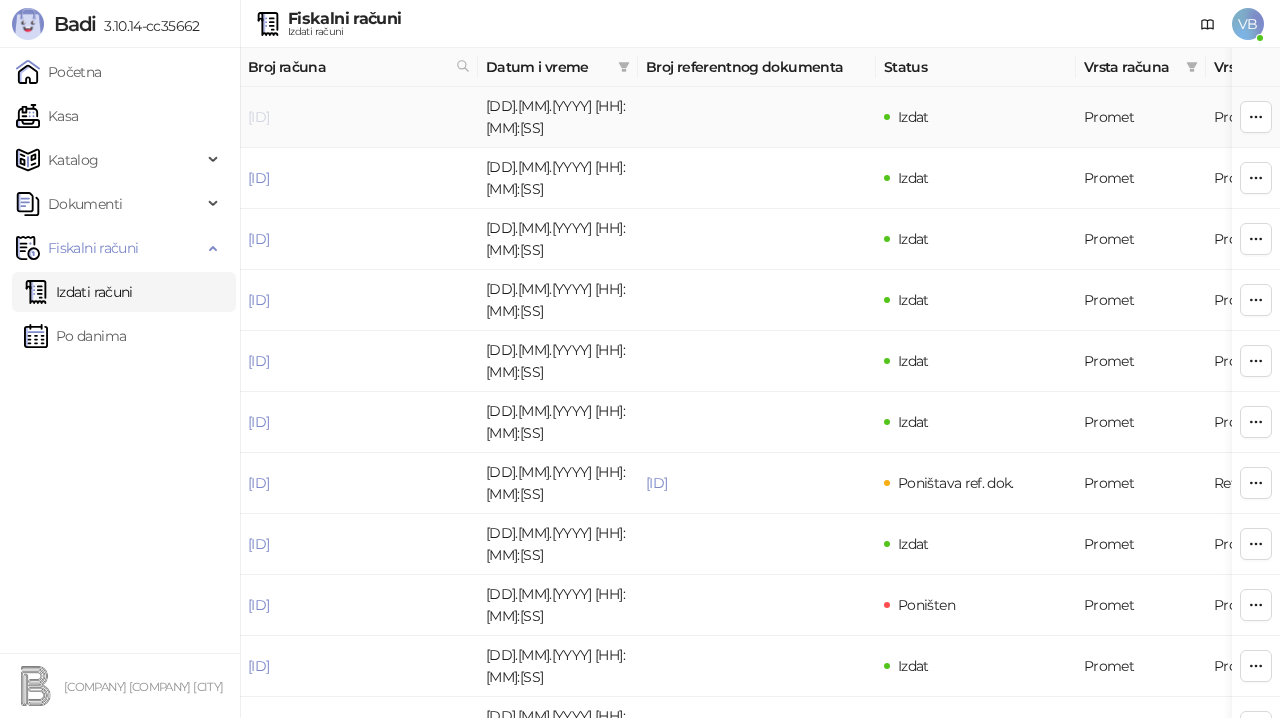 click on "[ID]" at bounding box center [258, 117] 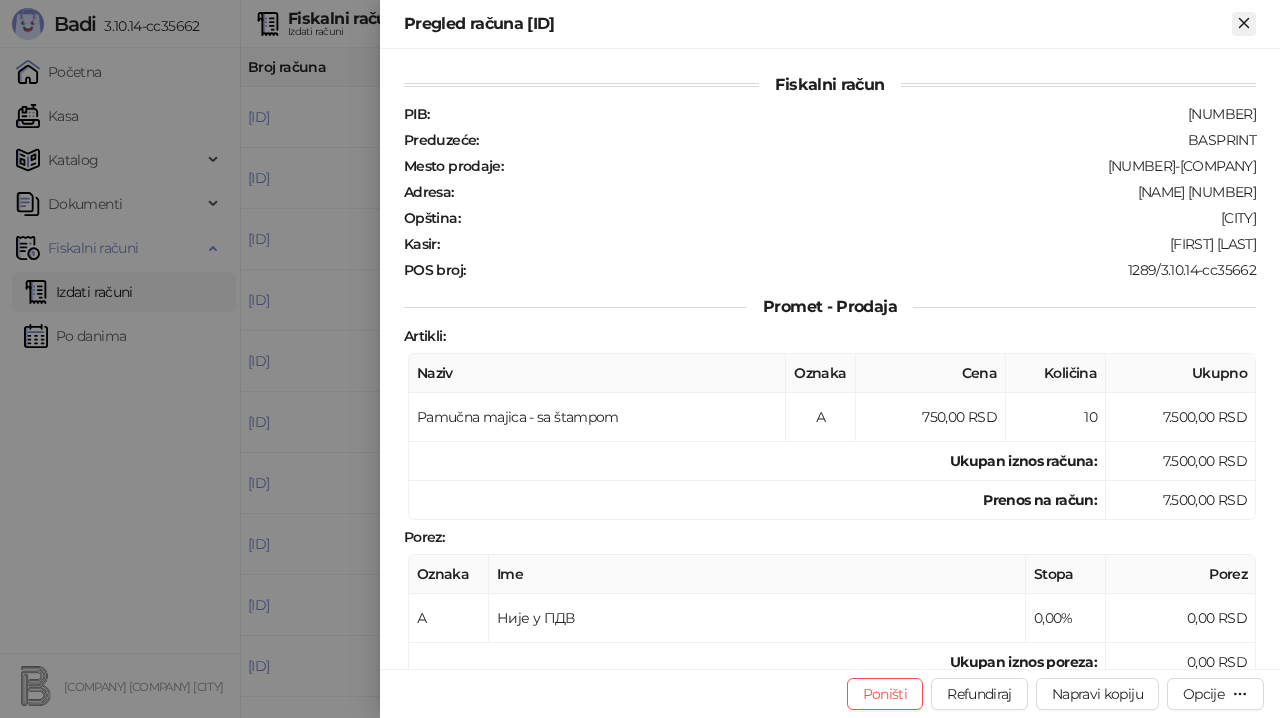 click 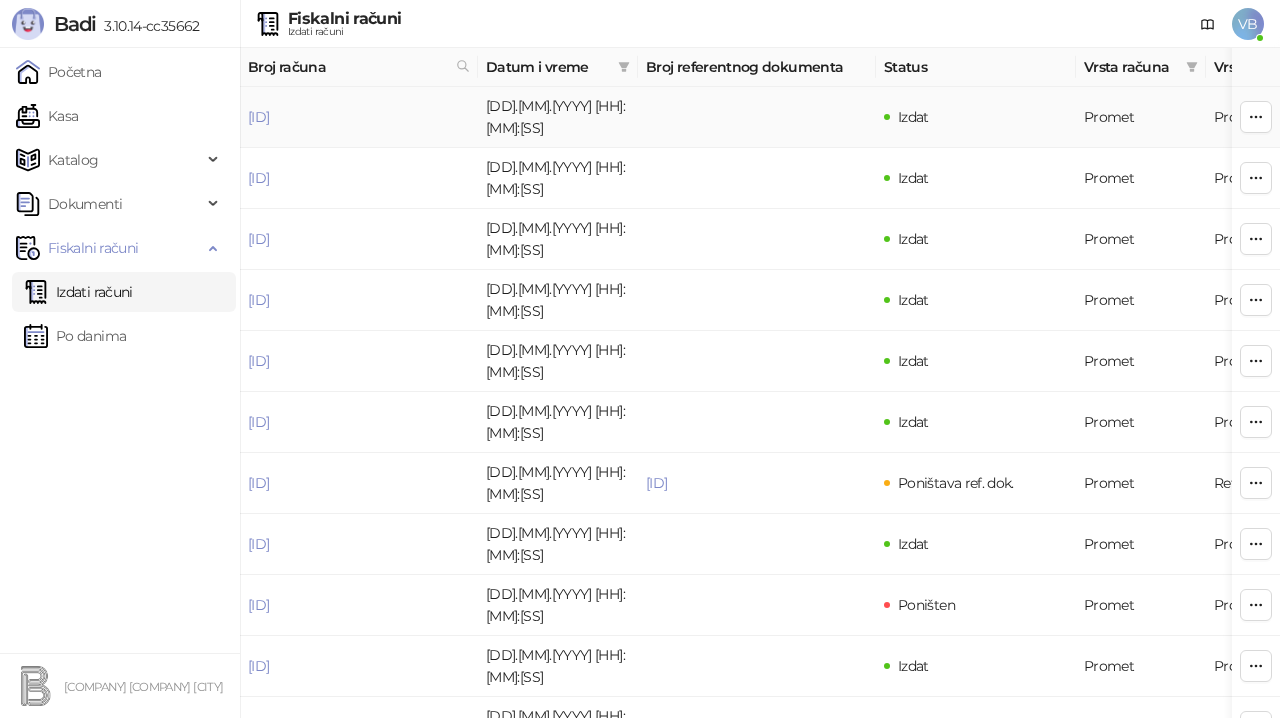 drag, startPoint x: 1256, startPoint y: 110, endPoint x: 1238, endPoint y: 104, distance: 18.973665 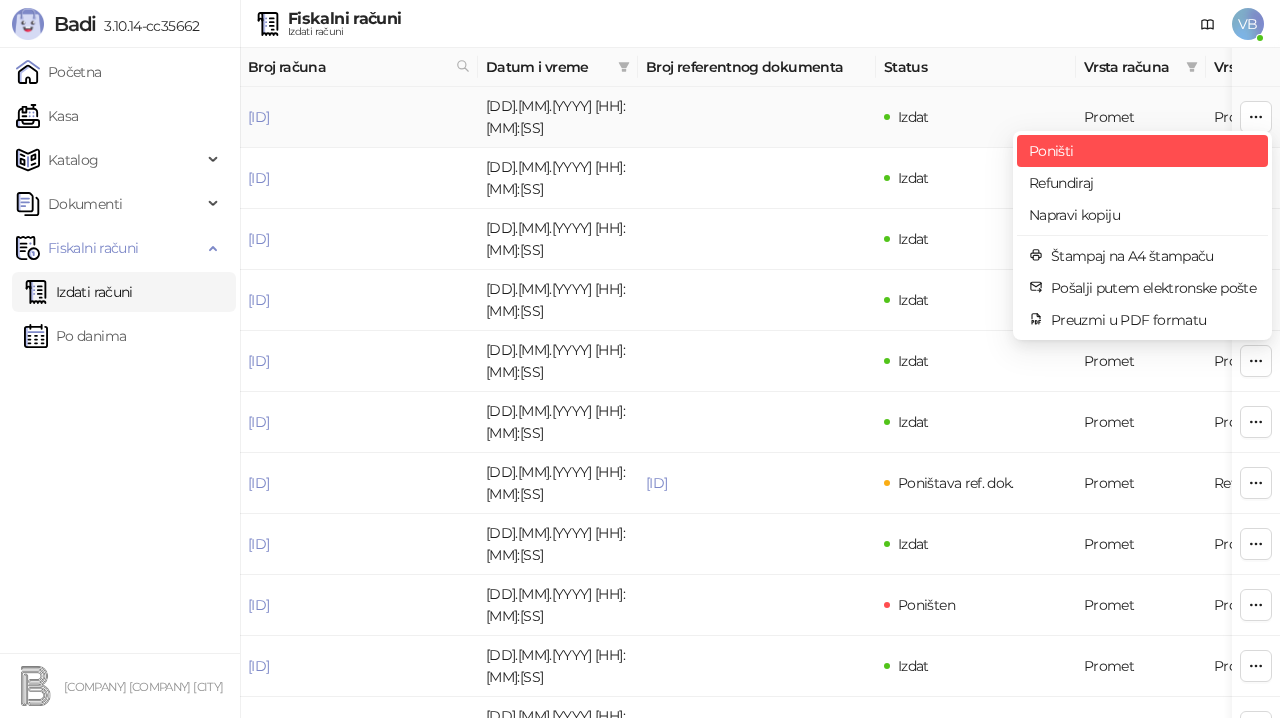 click on "Poništi" at bounding box center [1142, 151] 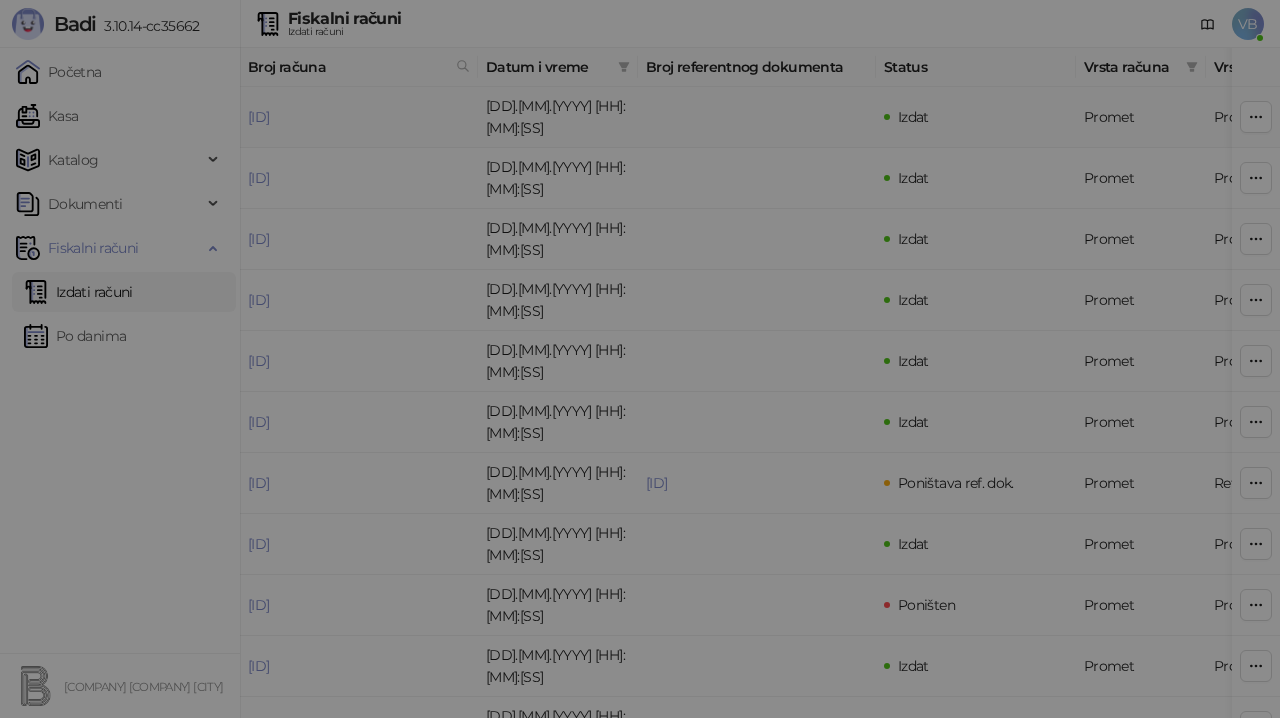 type on "**********" 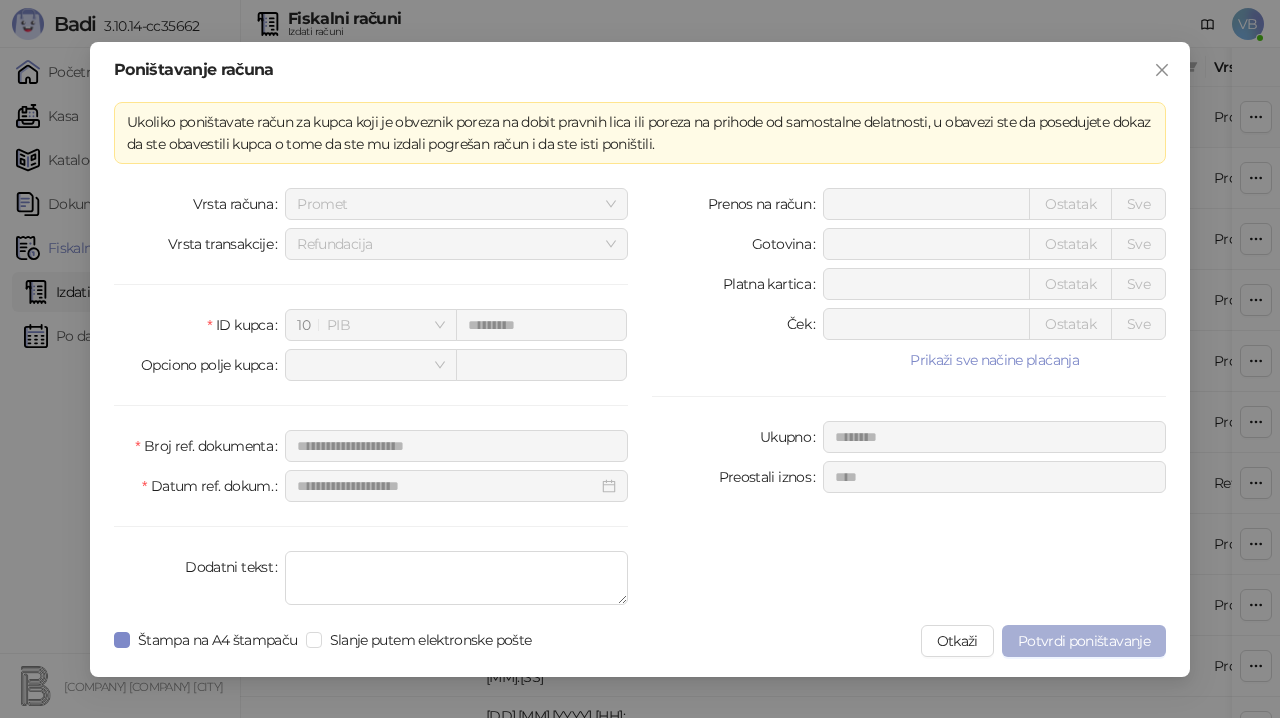 click on "Potvrdi poništavanje" at bounding box center (1084, 641) 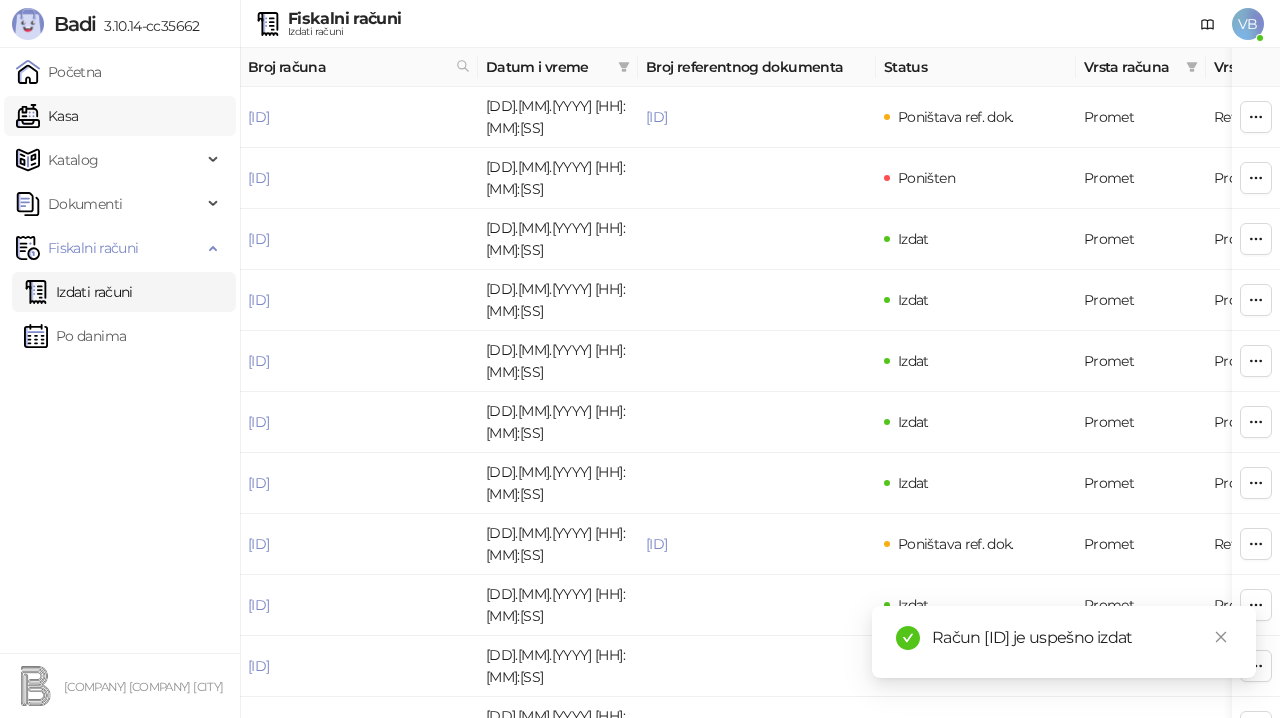click on "Kasa" at bounding box center (47, 116) 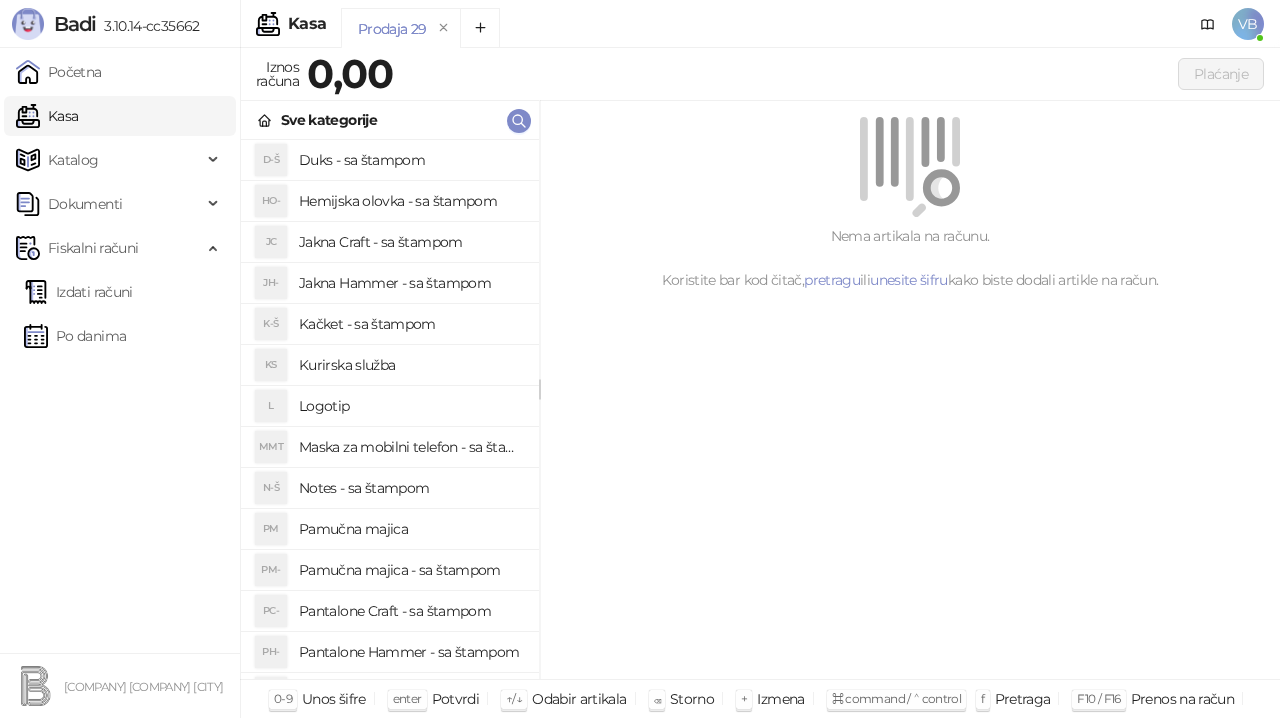 click on "Pamučna majica - sa štampom" at bounding box center [411, 570] 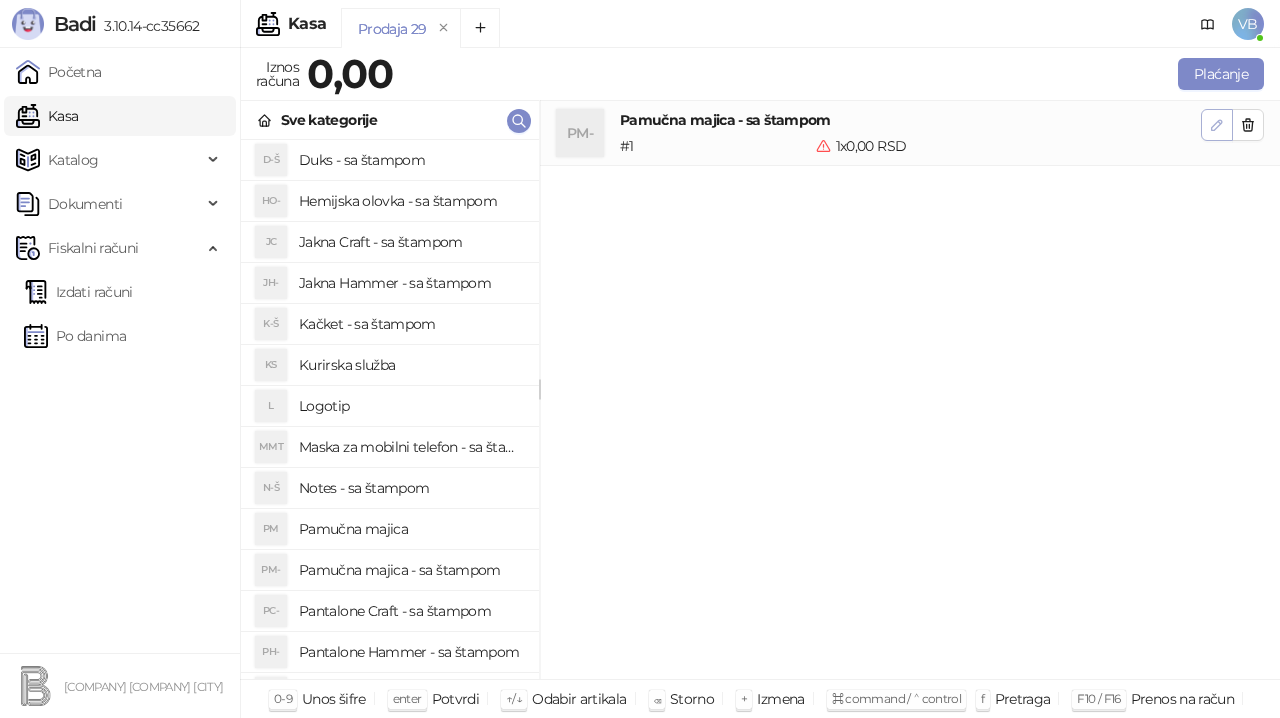 click 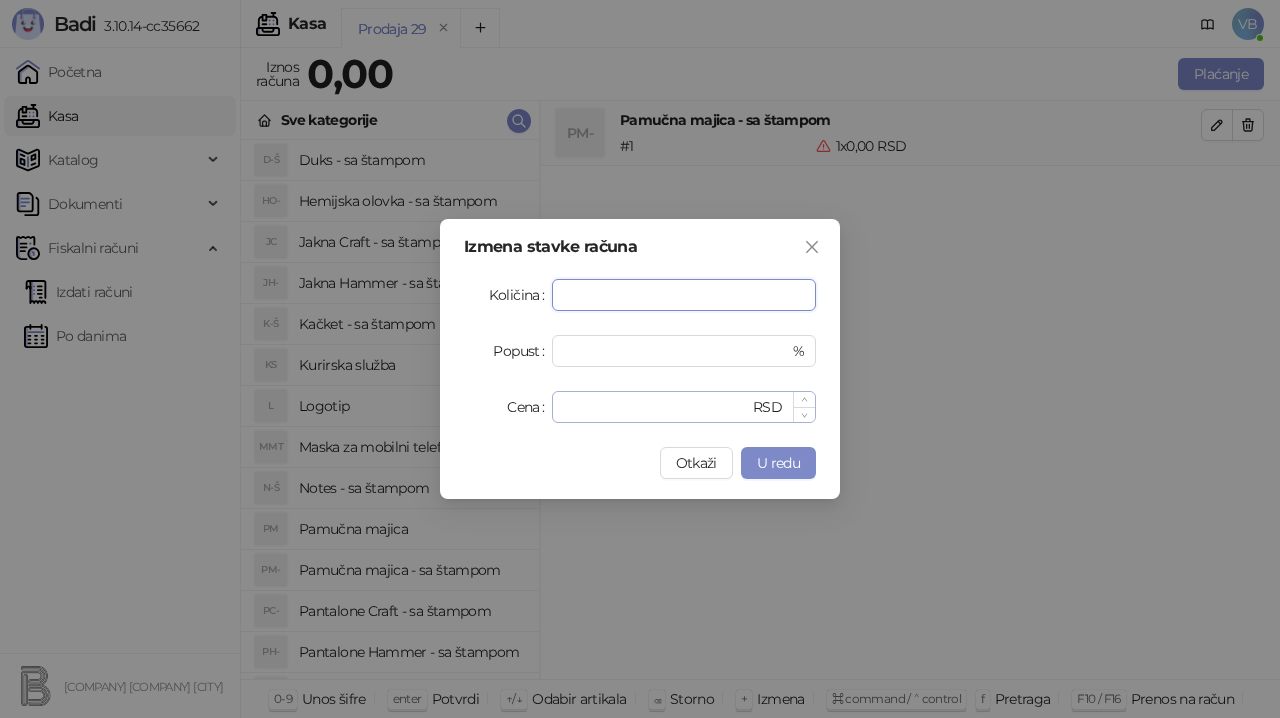 type on "**" 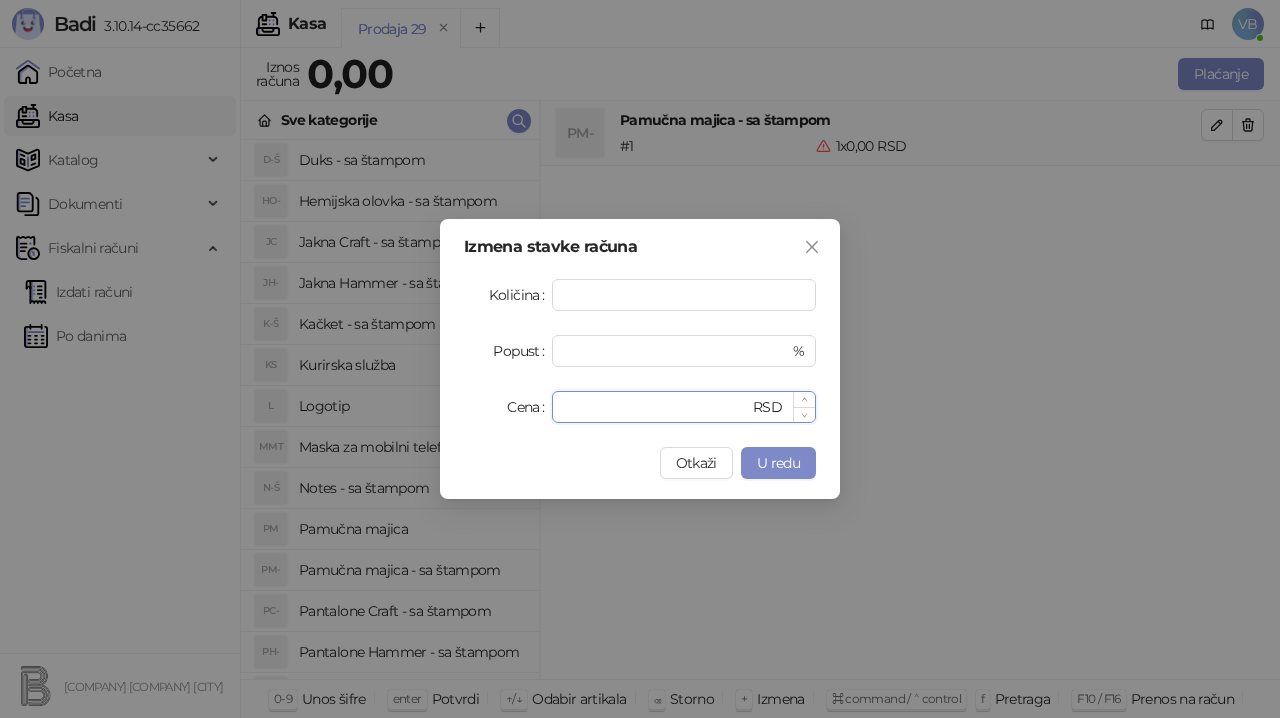 click on "*" at bounding box center (656, 407) 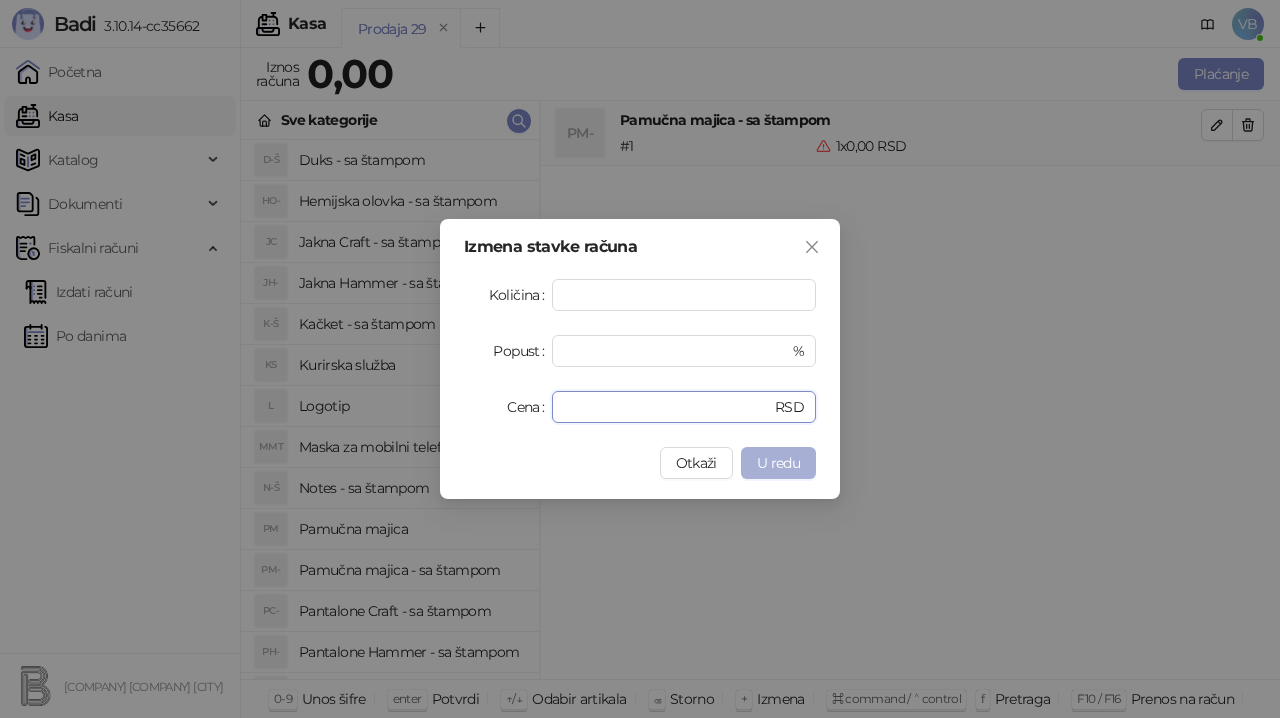 type on "***" 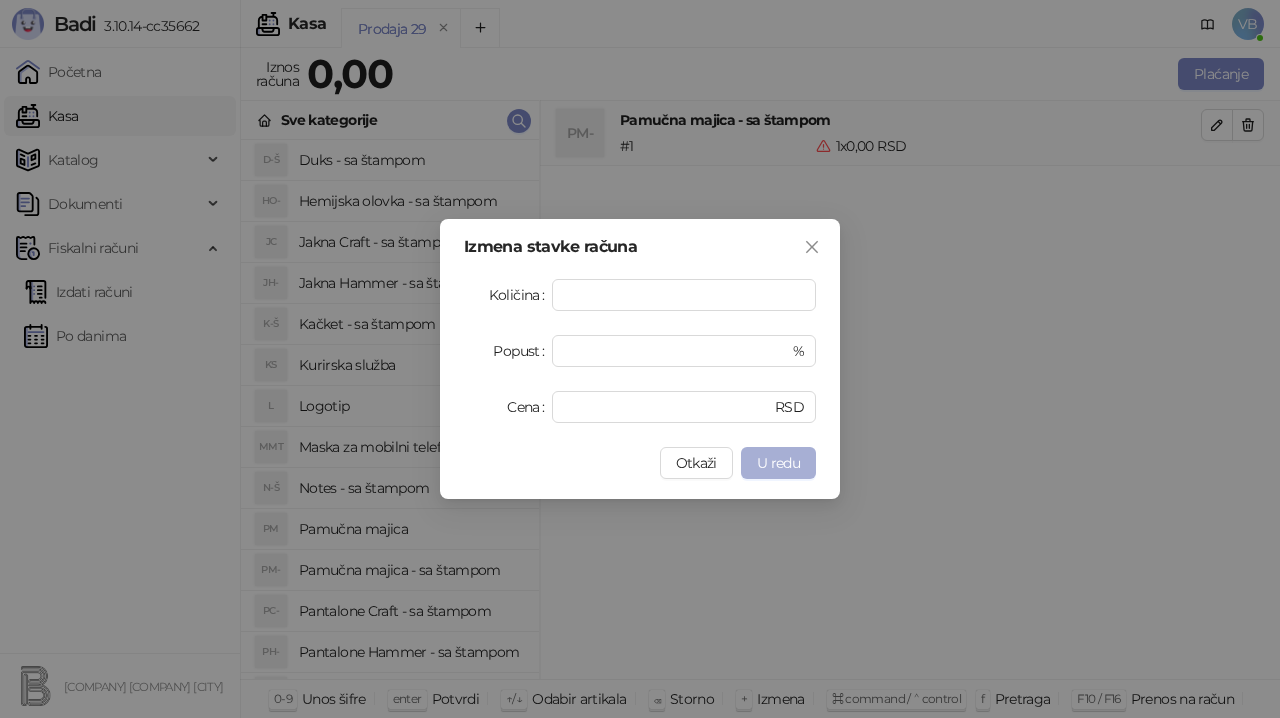 click on "U redu" at bounding box center (778, 463) 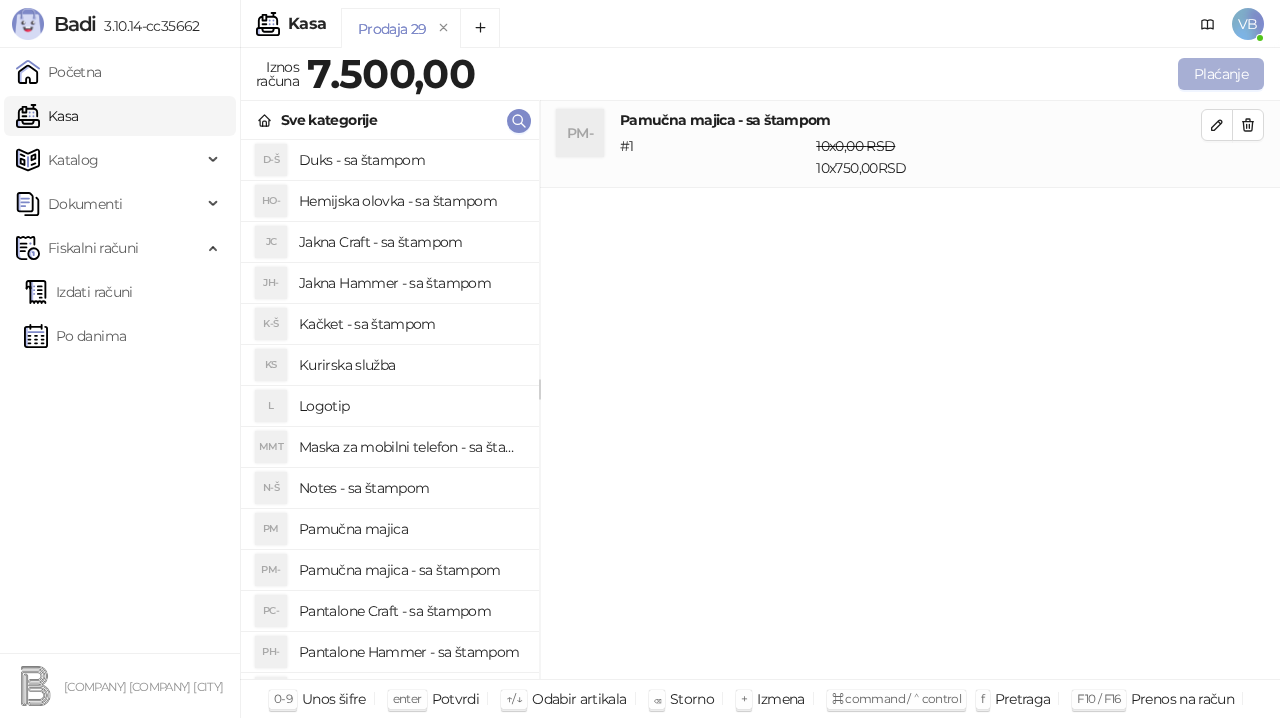 click on "Plaćanje" at bounding box center [1221, 74] 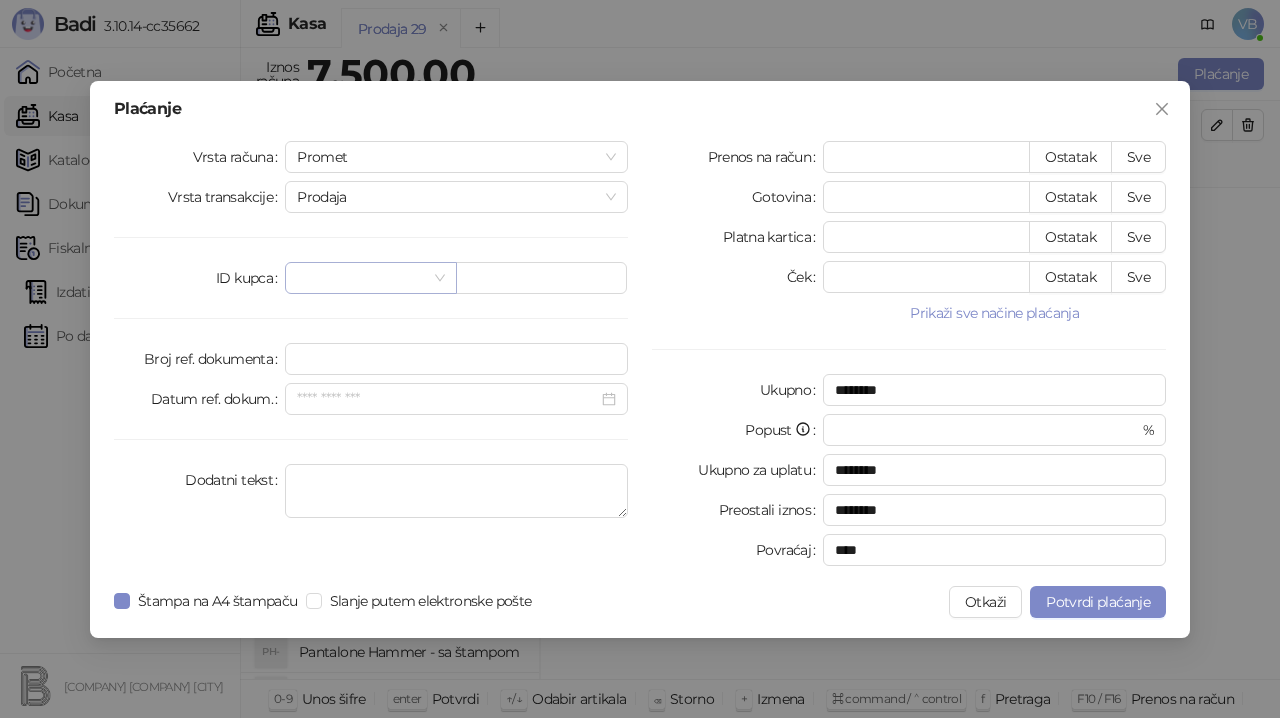 click at bounding box center (370, 278) 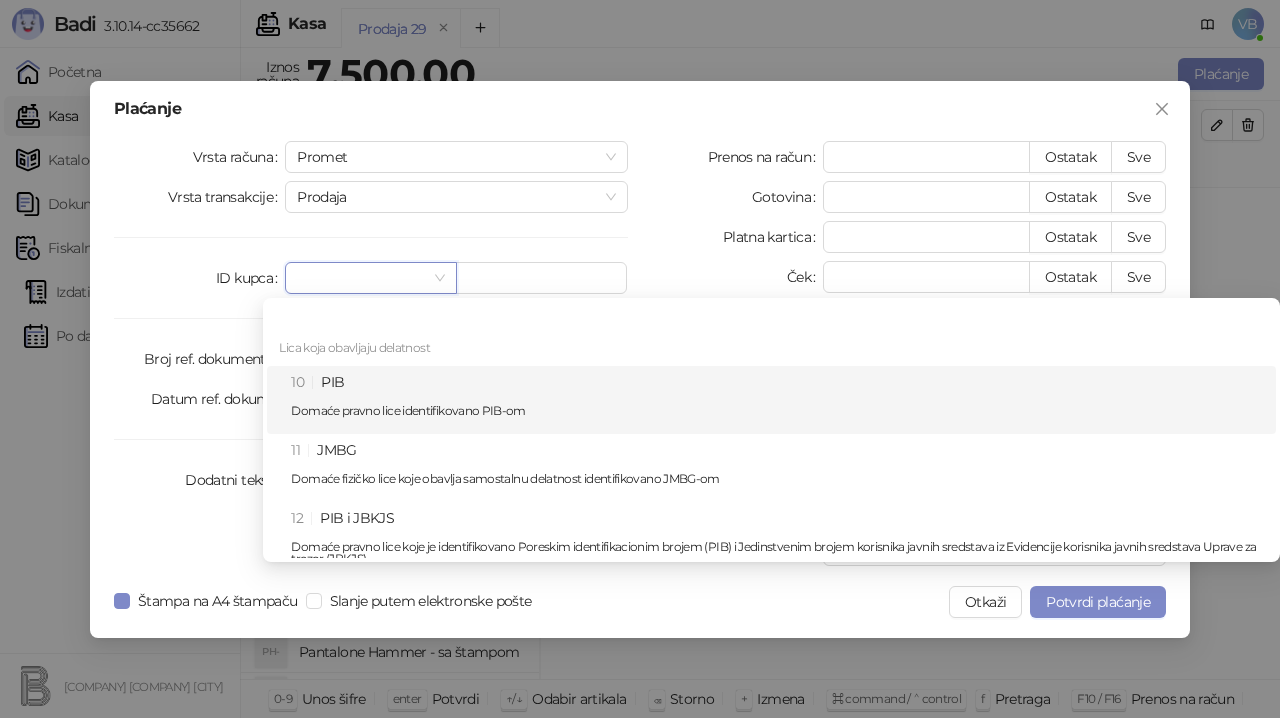 click on "10 PIB Domaće pravno lice identifikovano PIB-om" at bounding box center [777, 400] 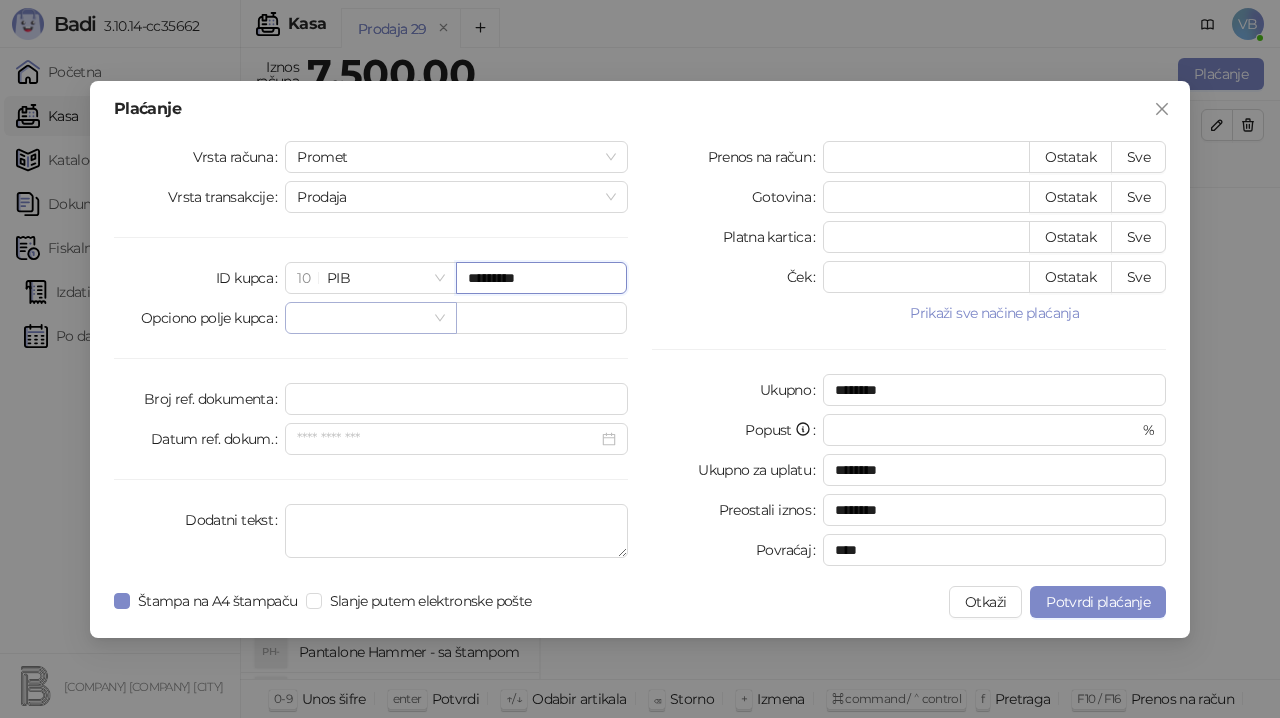 type on "*********" 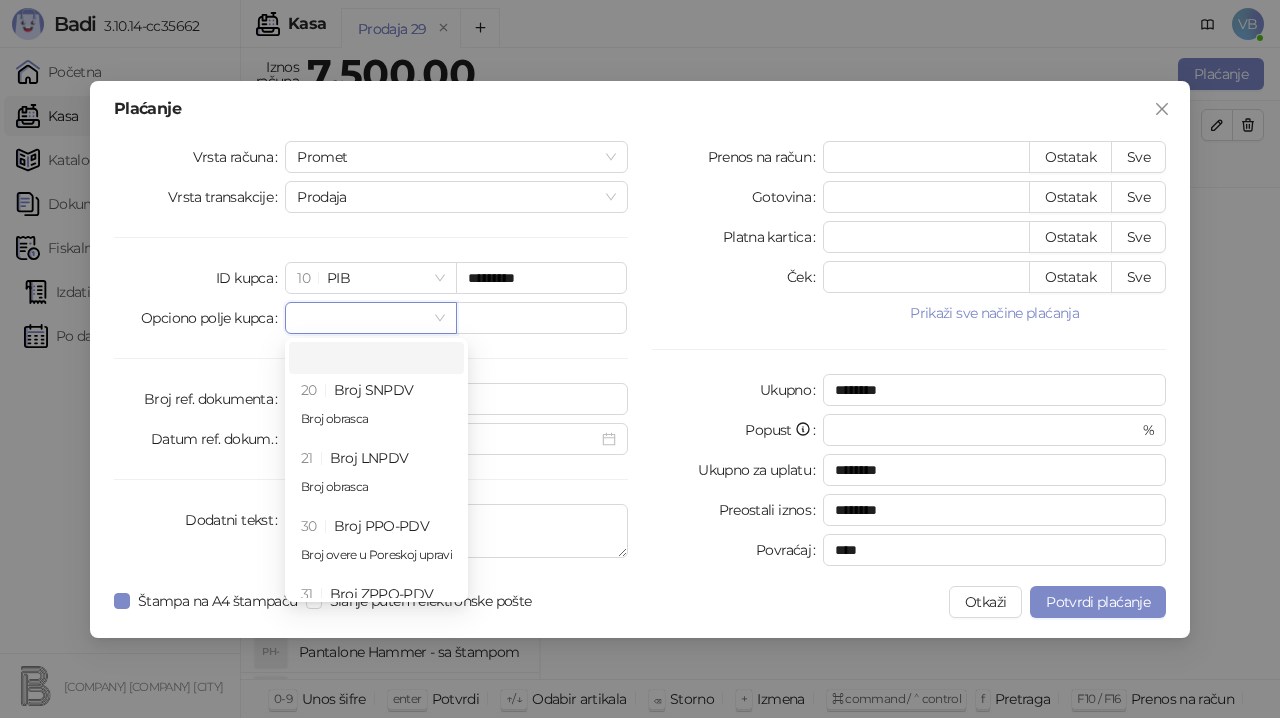click at bounding box center [361, 318] 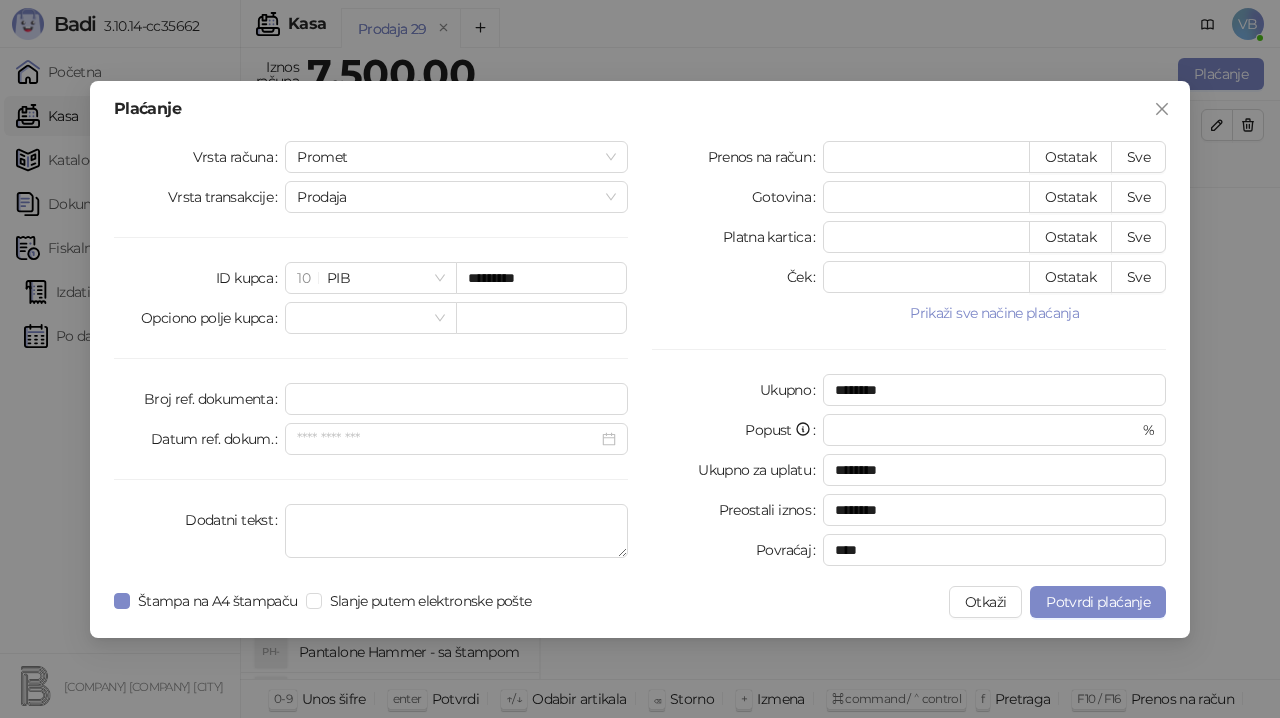 click on "Prenos na račun * Ostatak Sve Gotovina * Ostatak Sve Platna kartica * Ostatak Sve Ček * Ostatak Sve Prikaži sve načine plaćanja Vaučer * Ostatak Sve Instant plaćanje * Ostatak Sve Drugo bezgotovinsko * Ostatak Sve Ukupno ******** Popust   * % Ukupno za uplatu ******** Preostali iznos ******** Povraćaj ****" at bounding box center (909, 357) 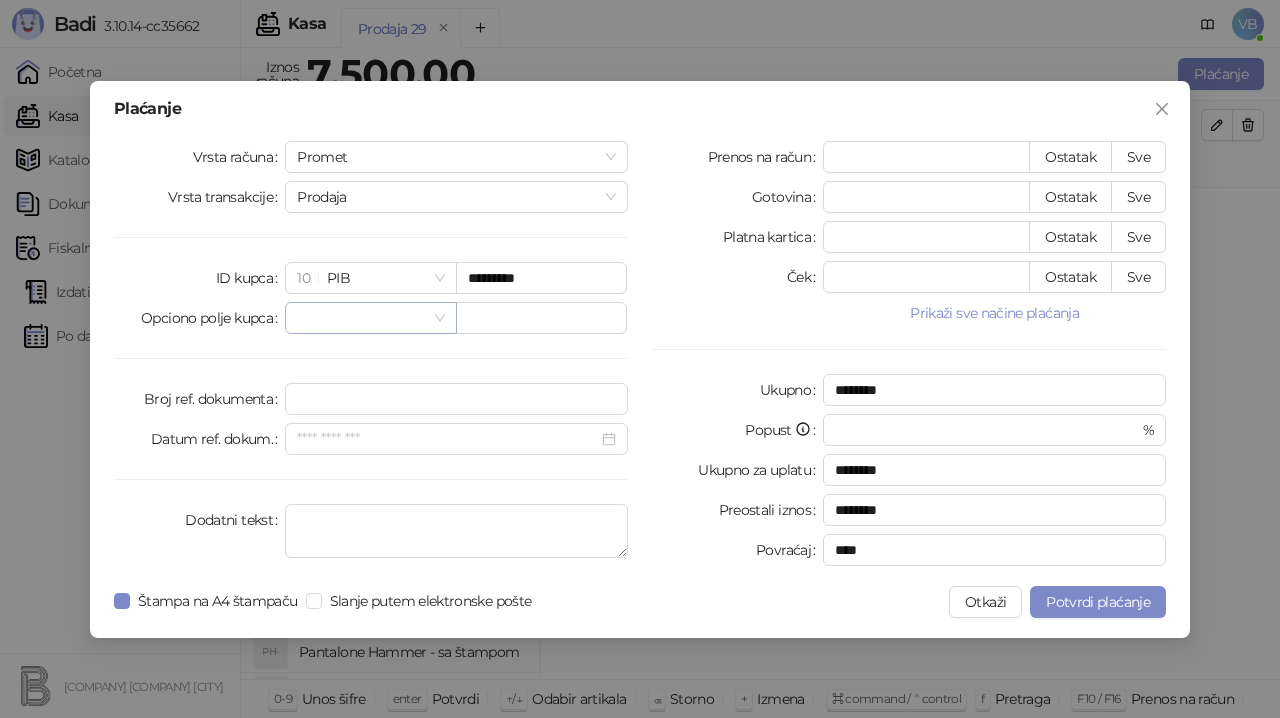 click at bounding box center [370, 318] 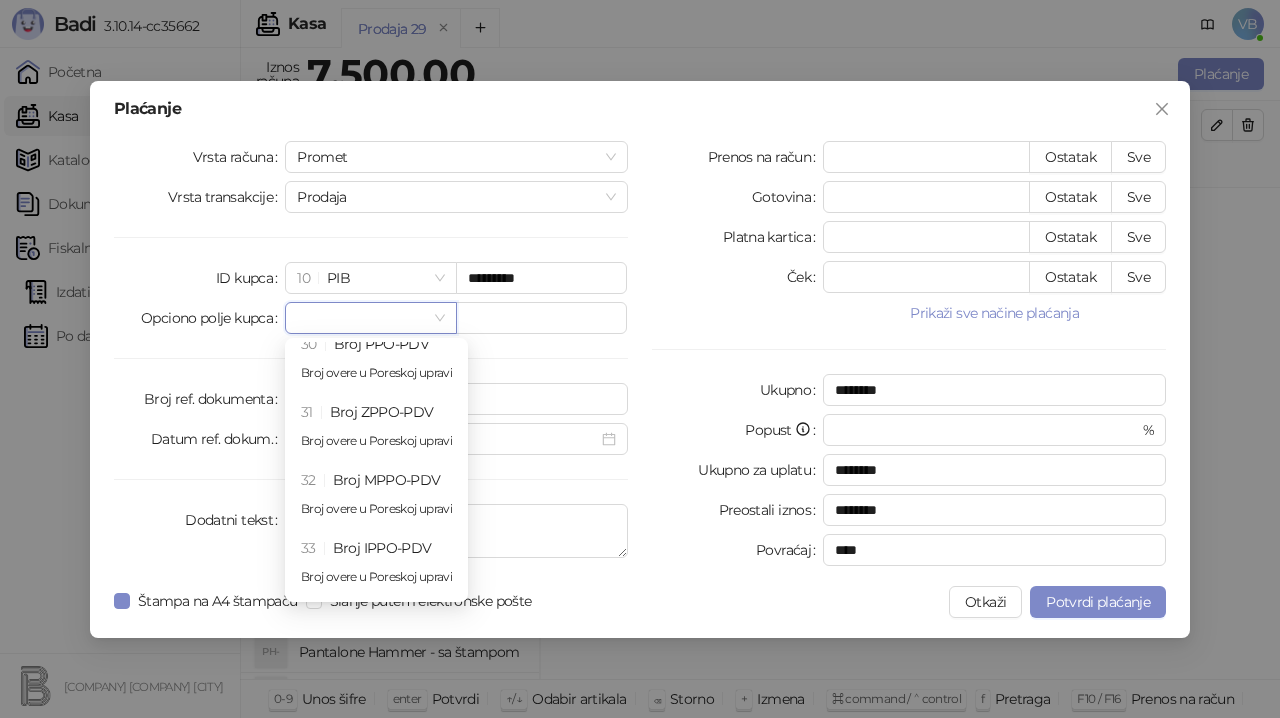 scroll, scrollTop: 184, scrollLeft: 0, axis: vertical 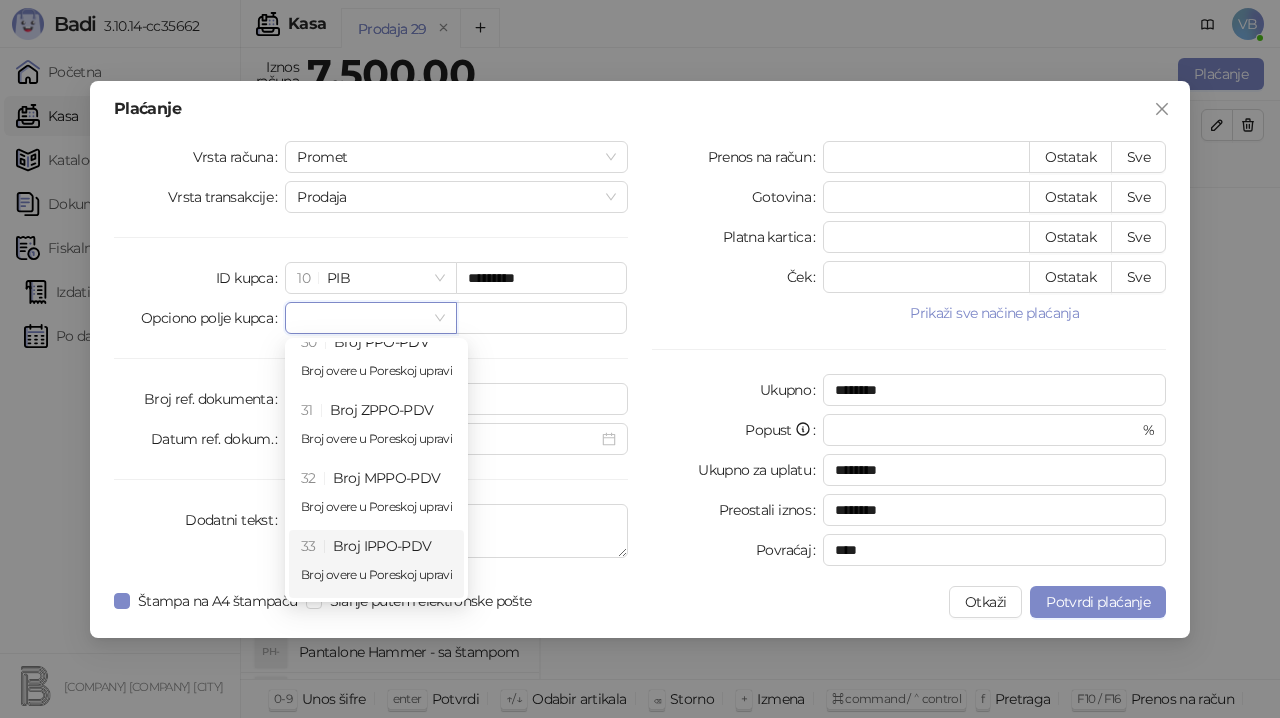 click at bounding box center [744, 602] 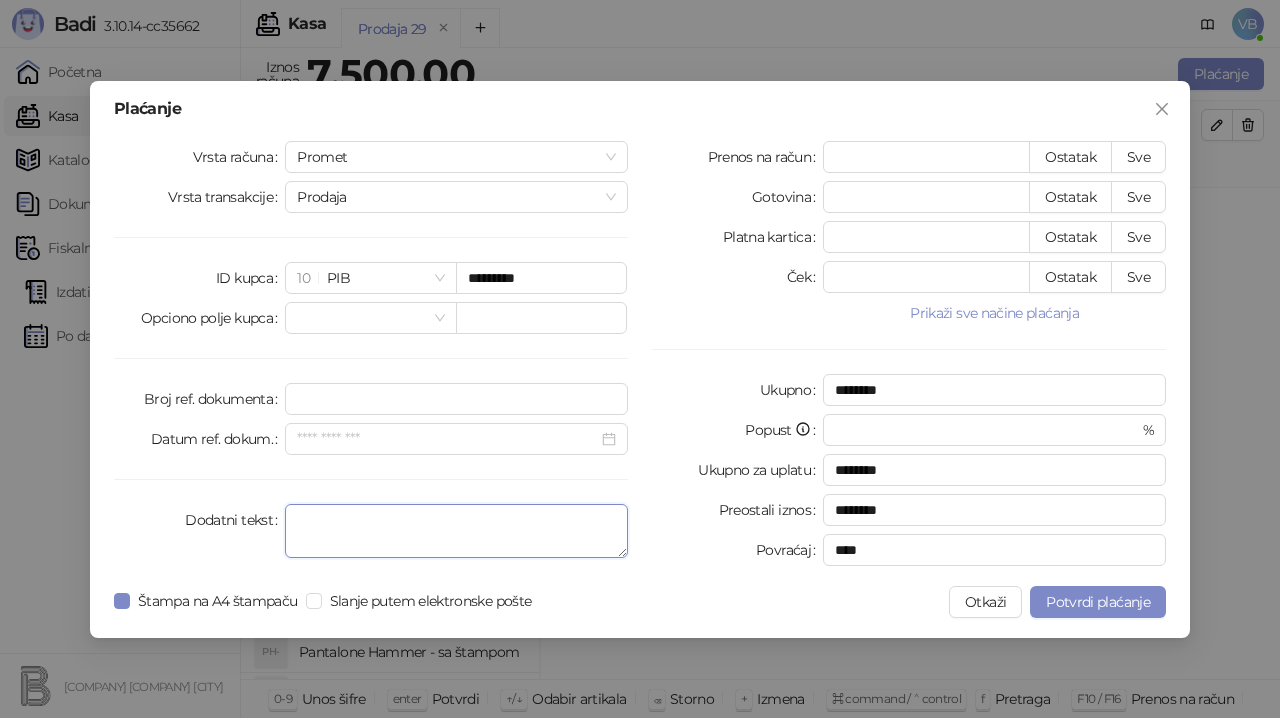 click on "Dodatni tekst" at bounding box center (456, 531) 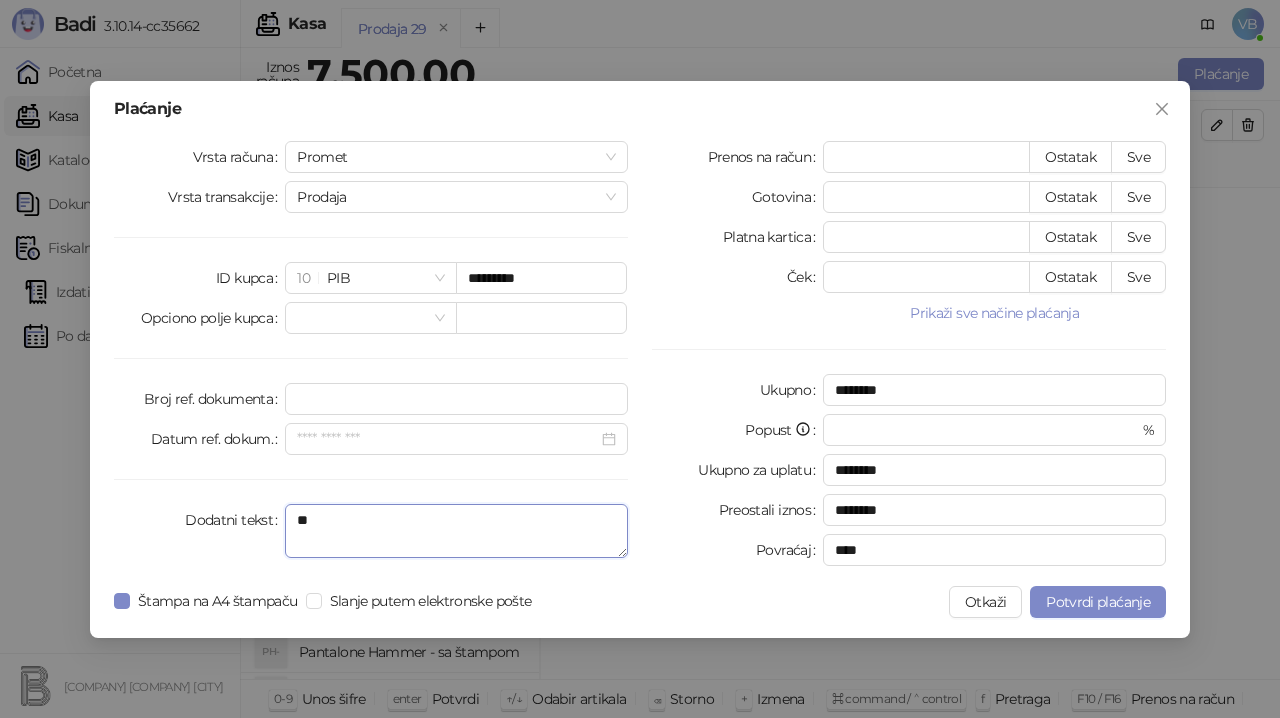 type on "*" 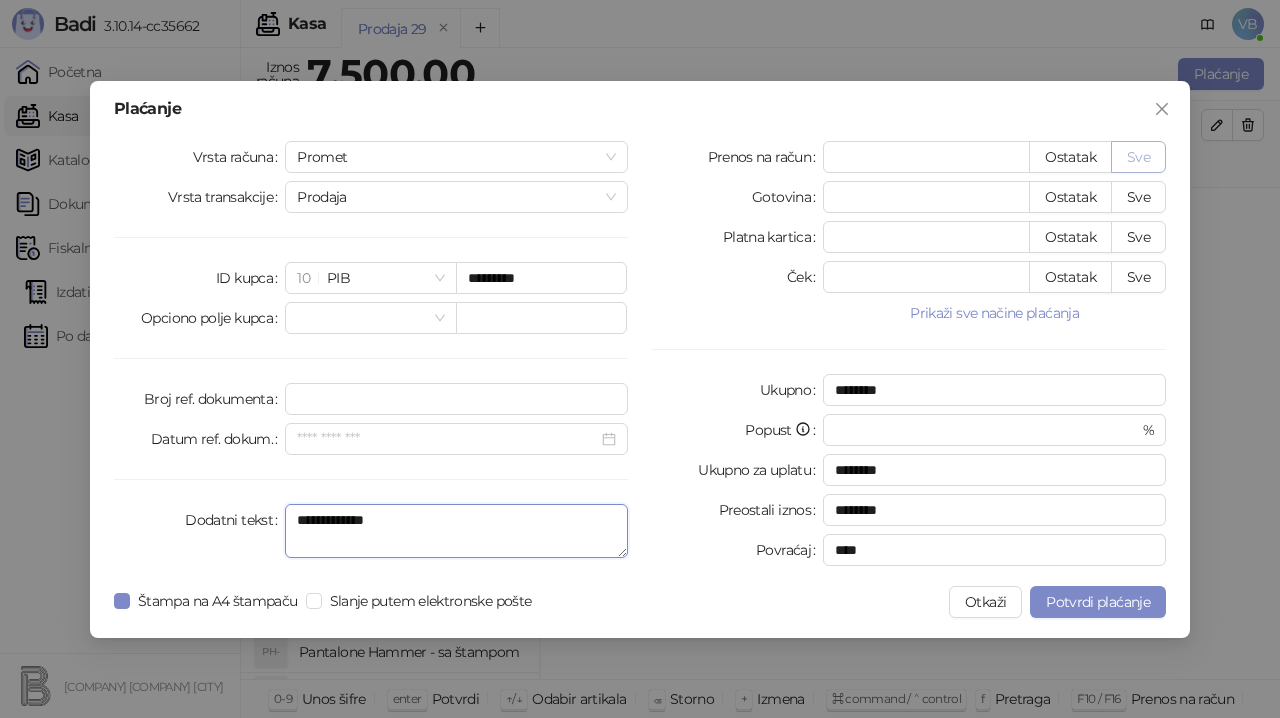 type on "**********" 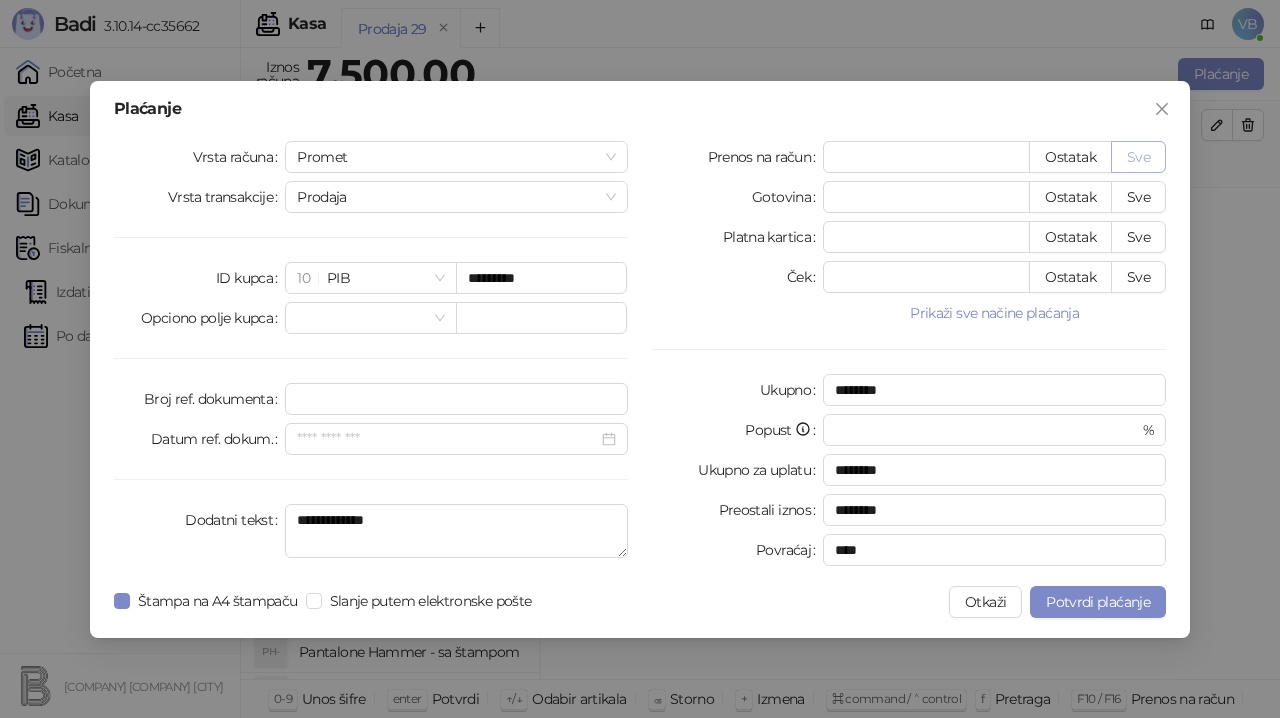 click on "Sve" at bounding box center (1138, 157) 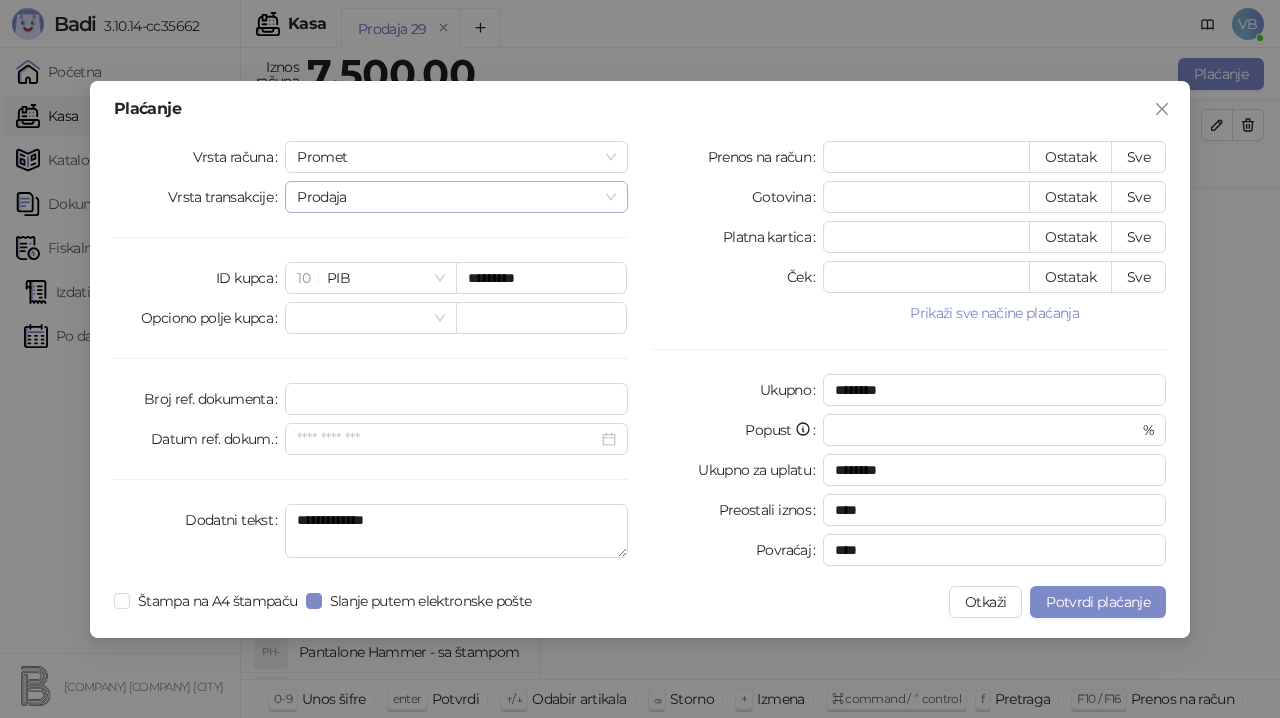 click on "Prodaja" at bounding box center (456, 197) 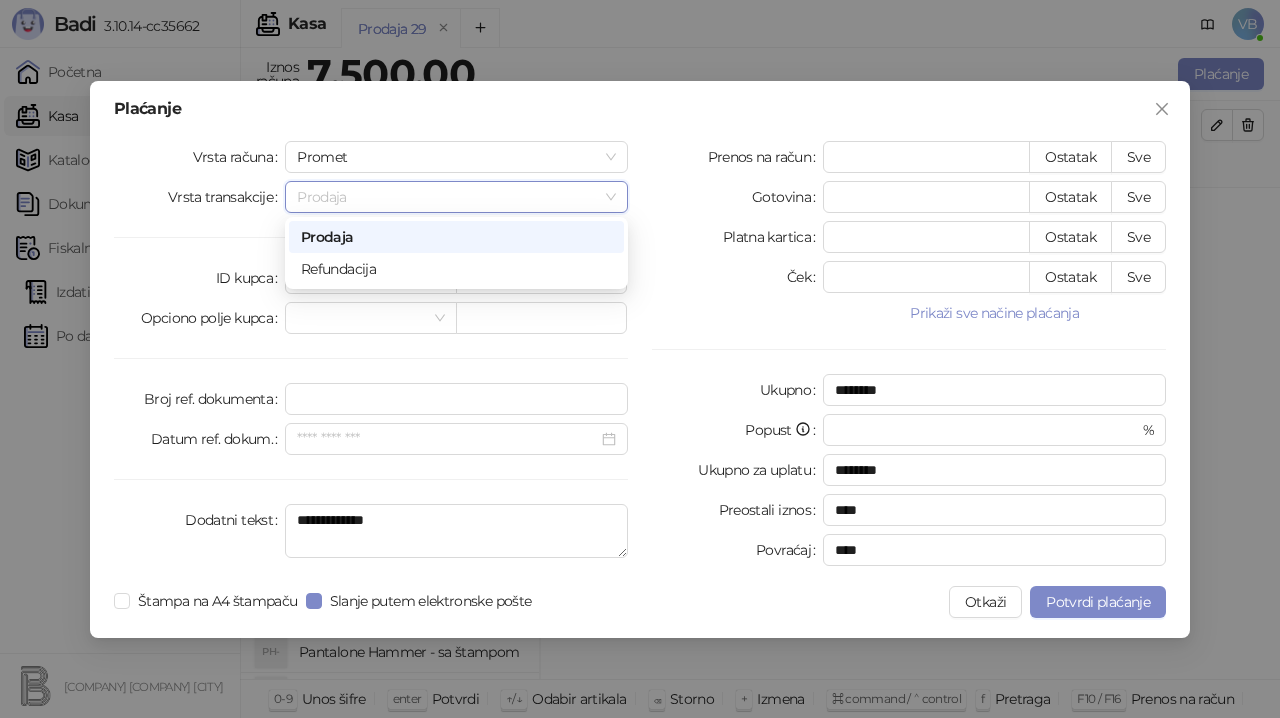 drag, startPoint x: 424, startPoint y: 230, endPoint x: 433, endPoint y: 239, distance: 12.727922 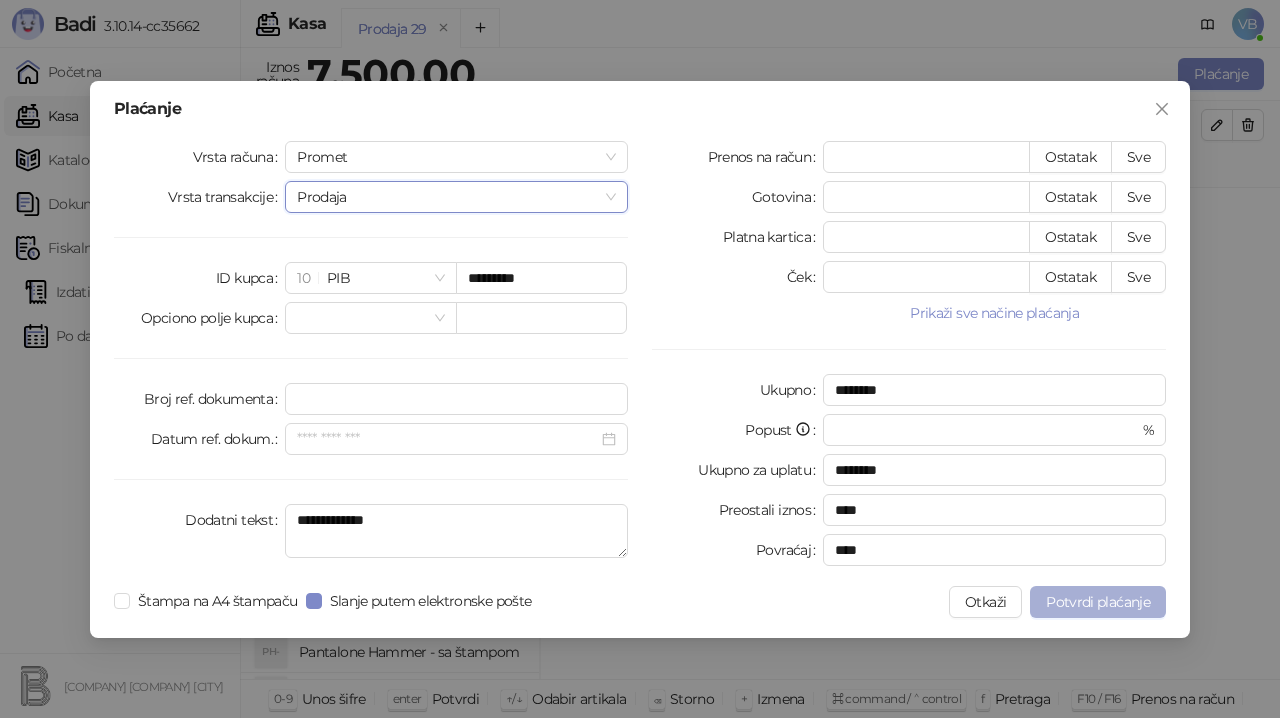 click on "Potvrdi plaćanje" at bounding box center (1098, 602) 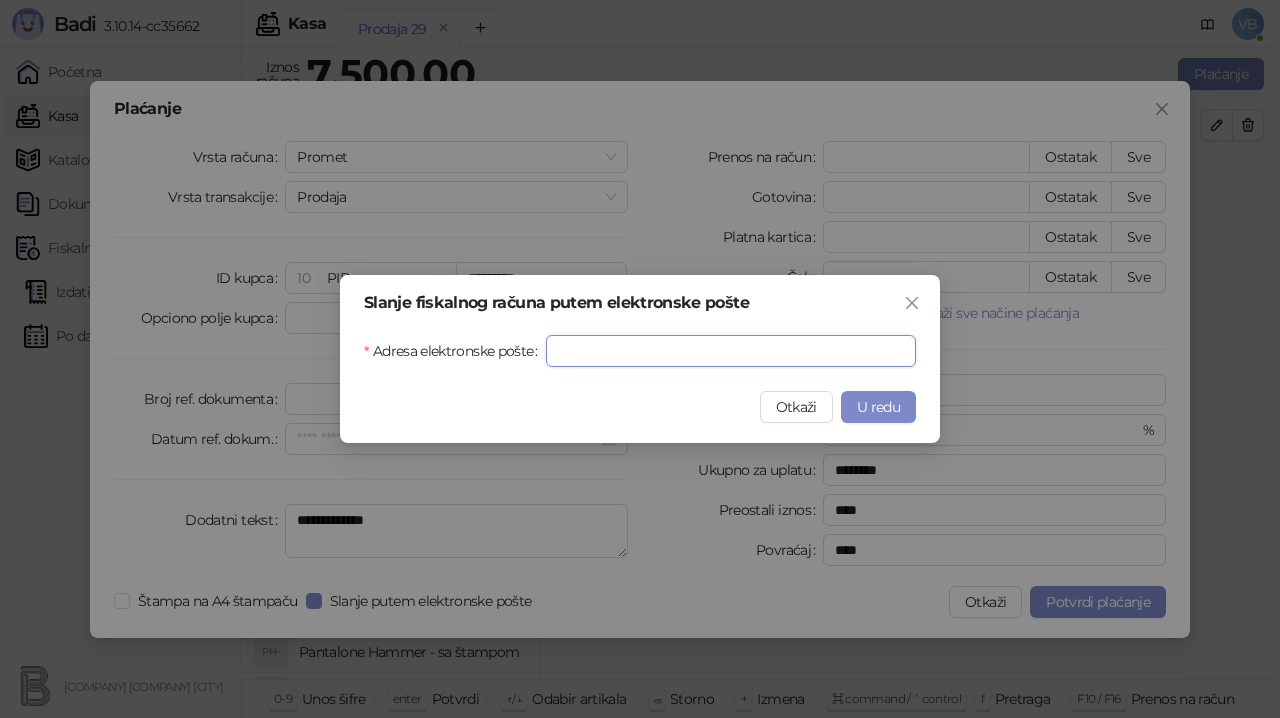 click on "Adresa elektronske pošte" at bounding box center (731, 351) 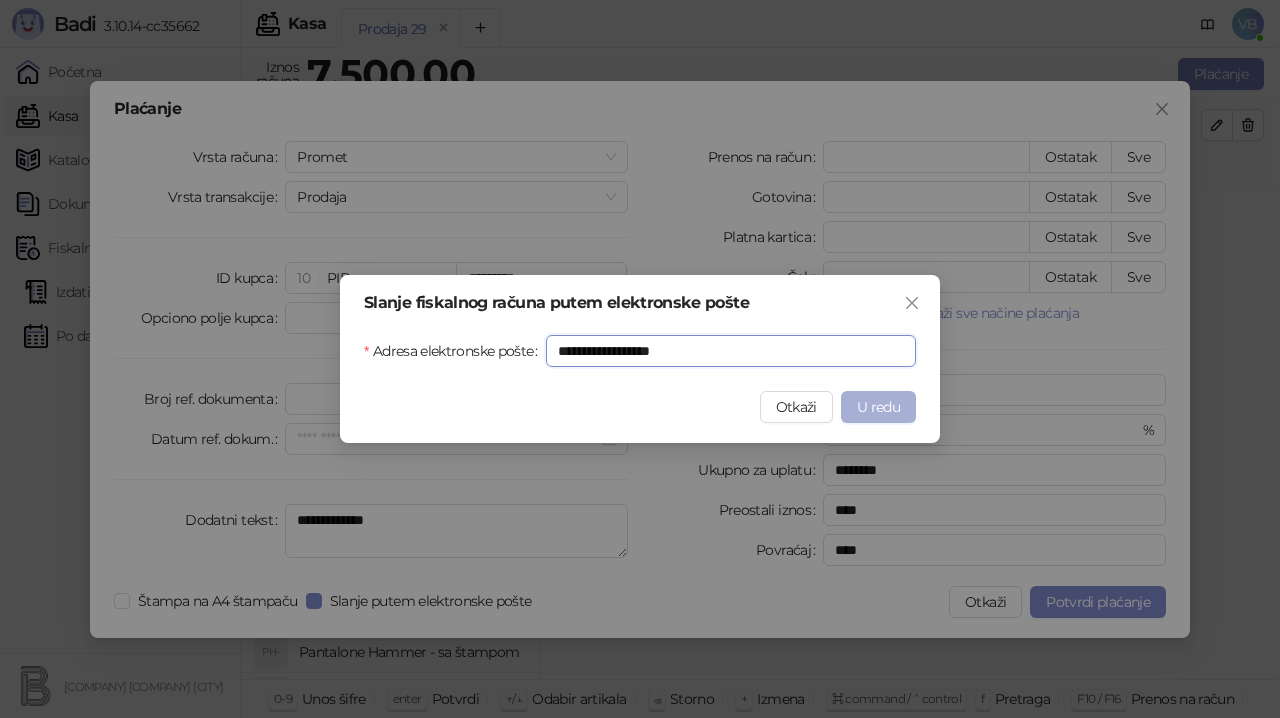 type on "**********" 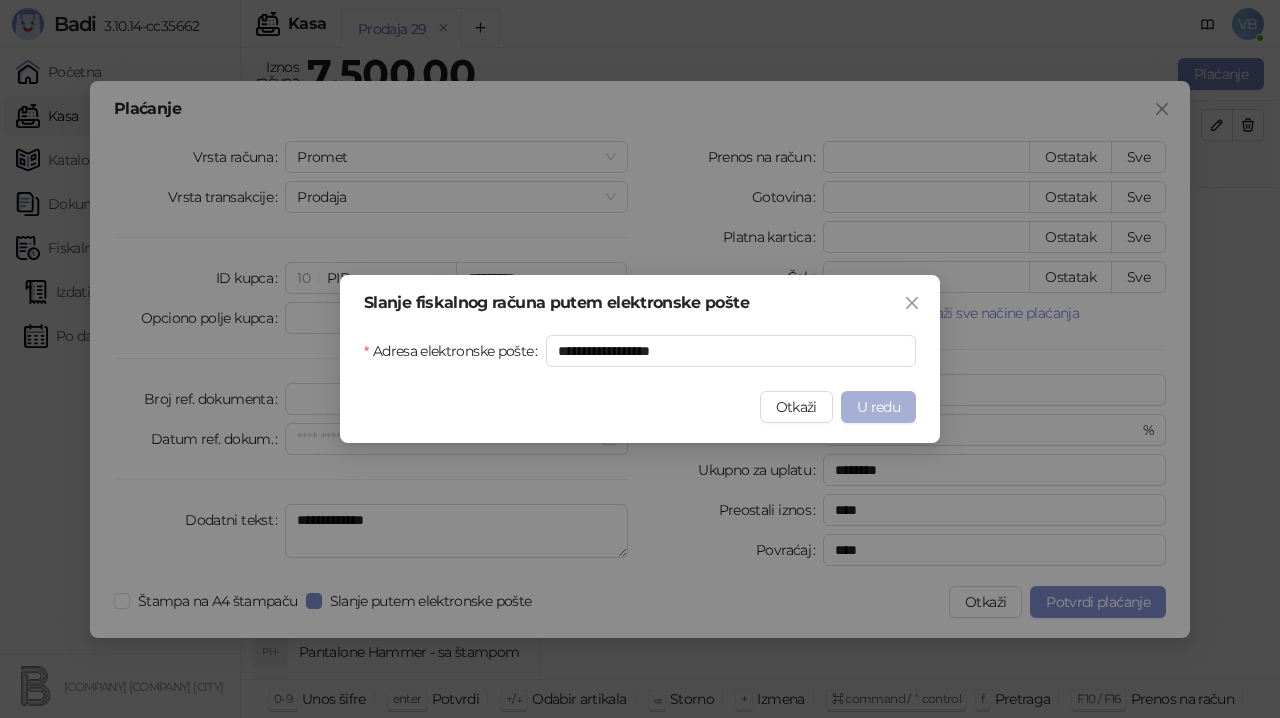 click on "U redu" at bounding box center [878, 407] 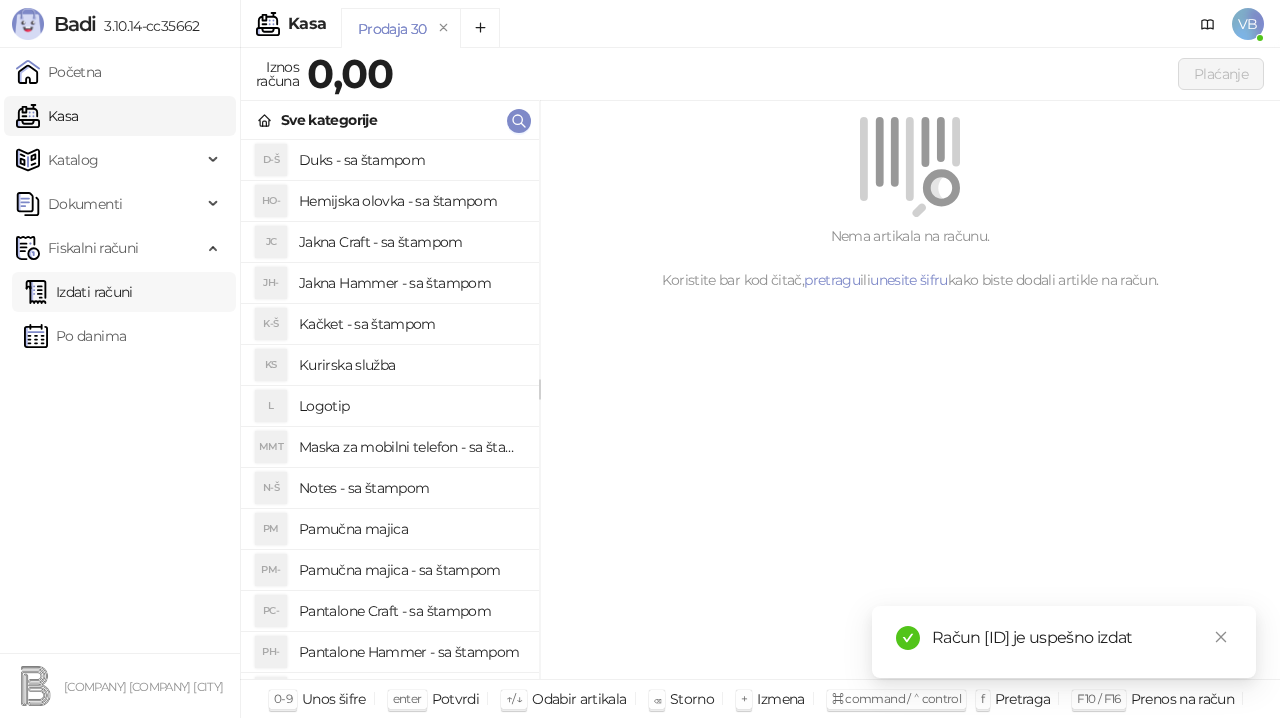 click on "Izdati računi" at bounding box center (78, 292) 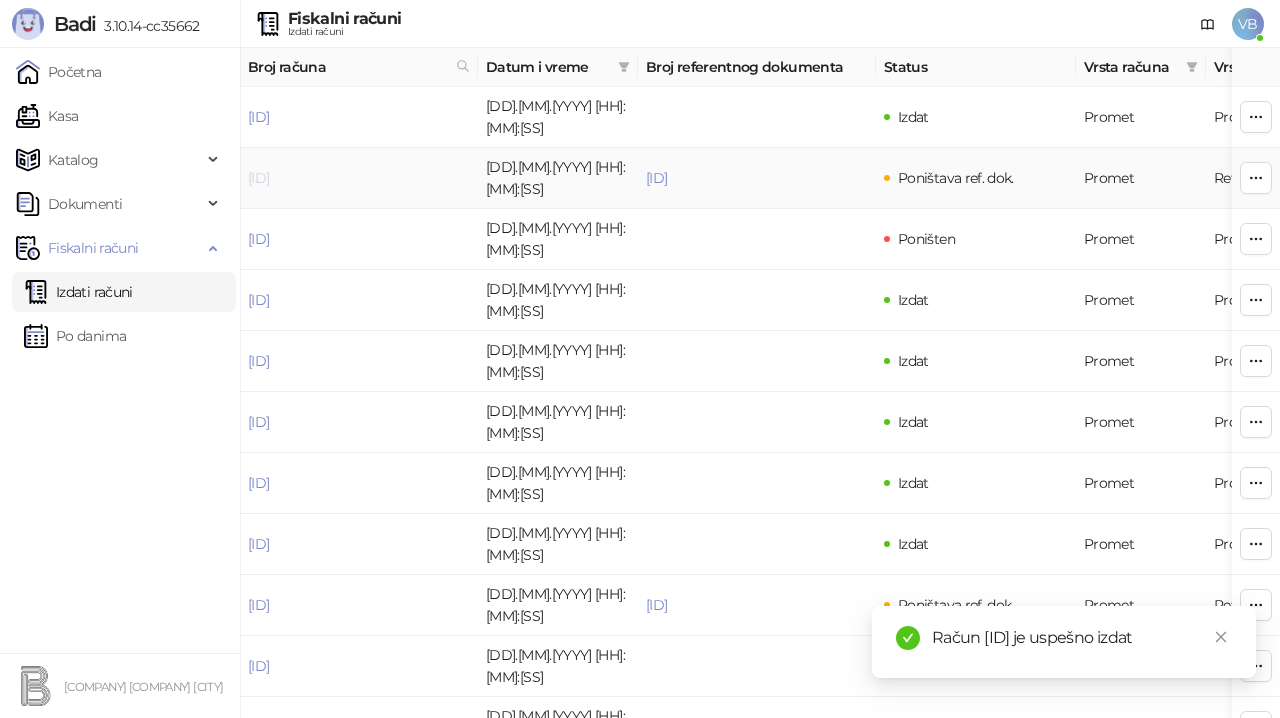 click on "[ID]" at bounding box center (258, 178) 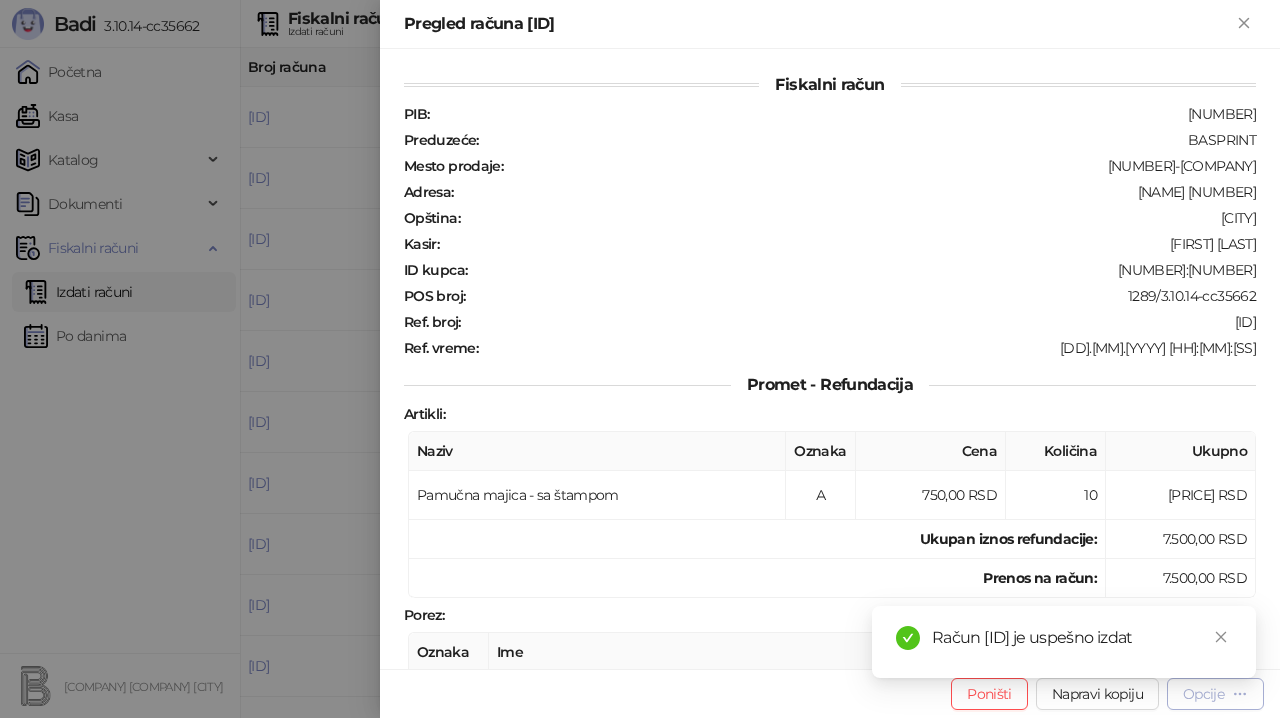 click on "Opcije" at bounding box center [1203, 694] 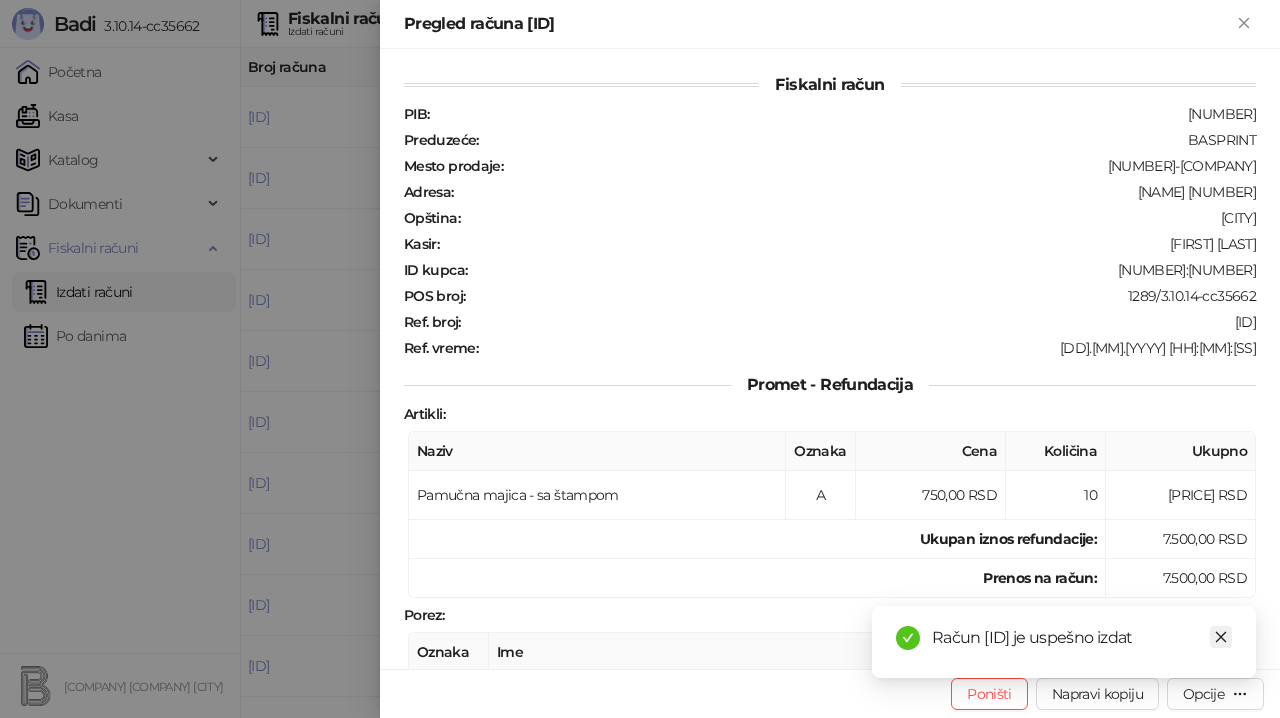 click 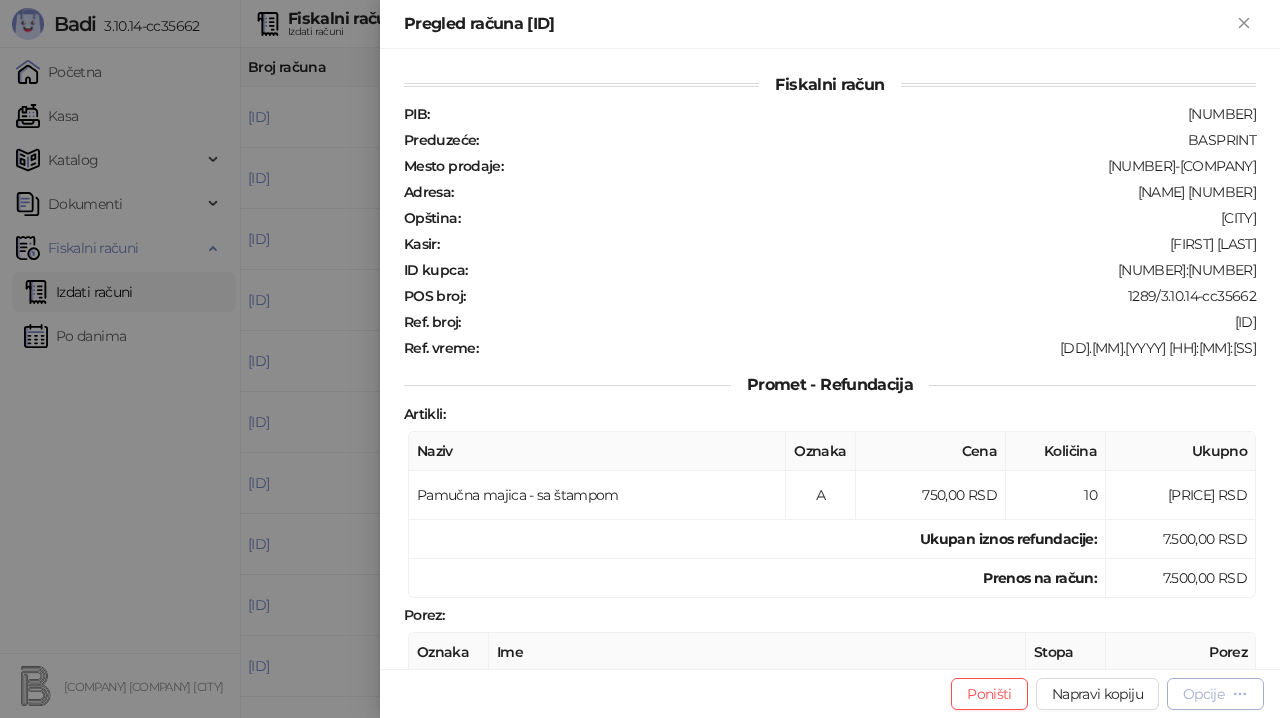 click on "Opcije" at bounding box center [1203, 694] 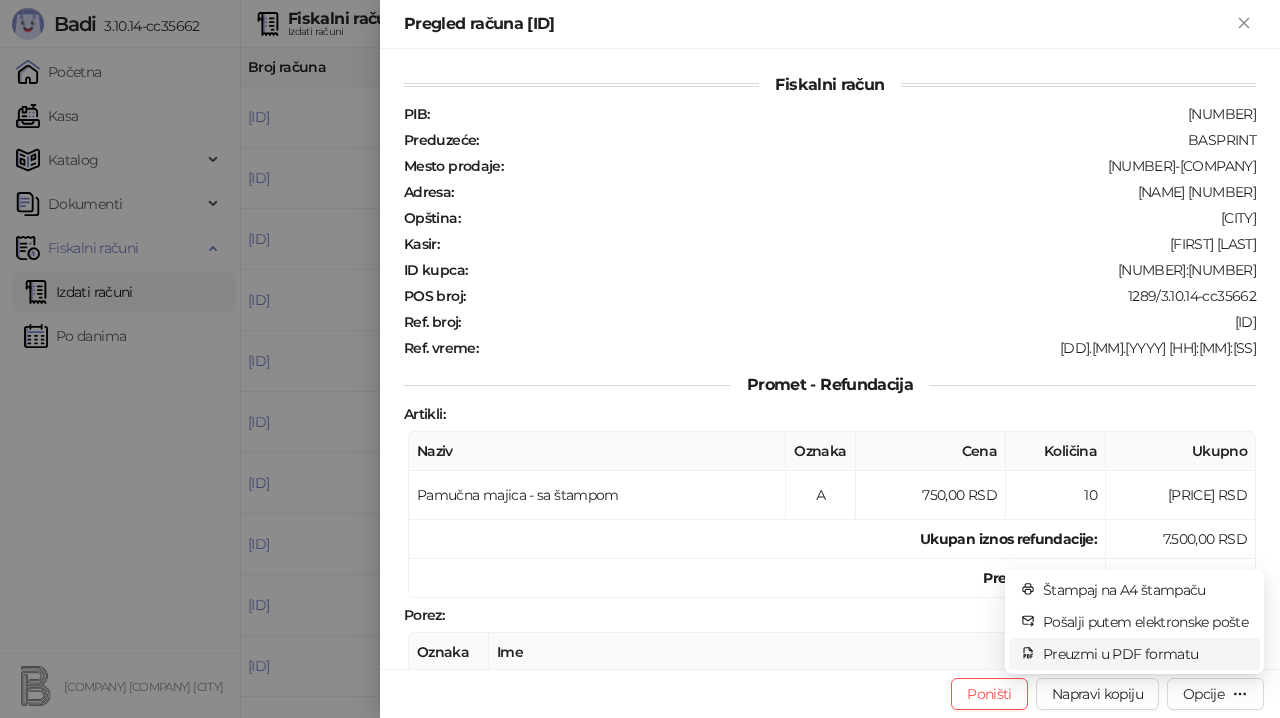 click on "Preuzmi u PDF formatu" at bounding box center (1145, 654) 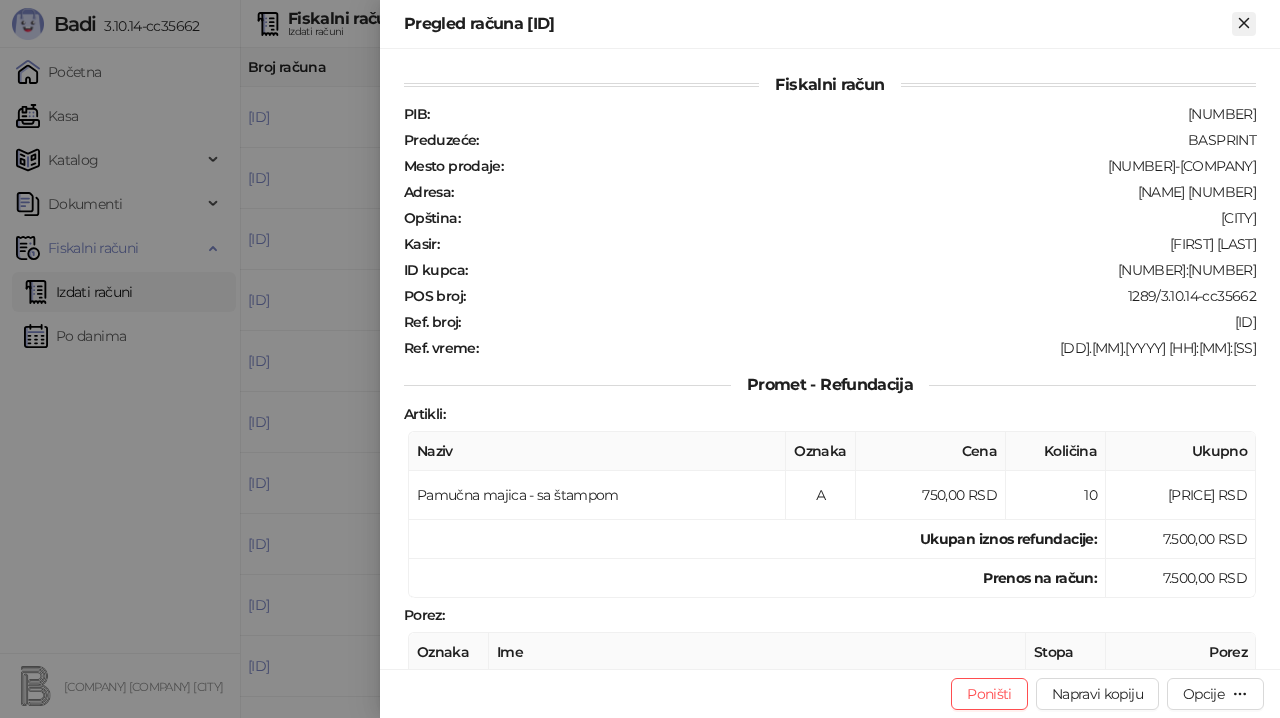 click 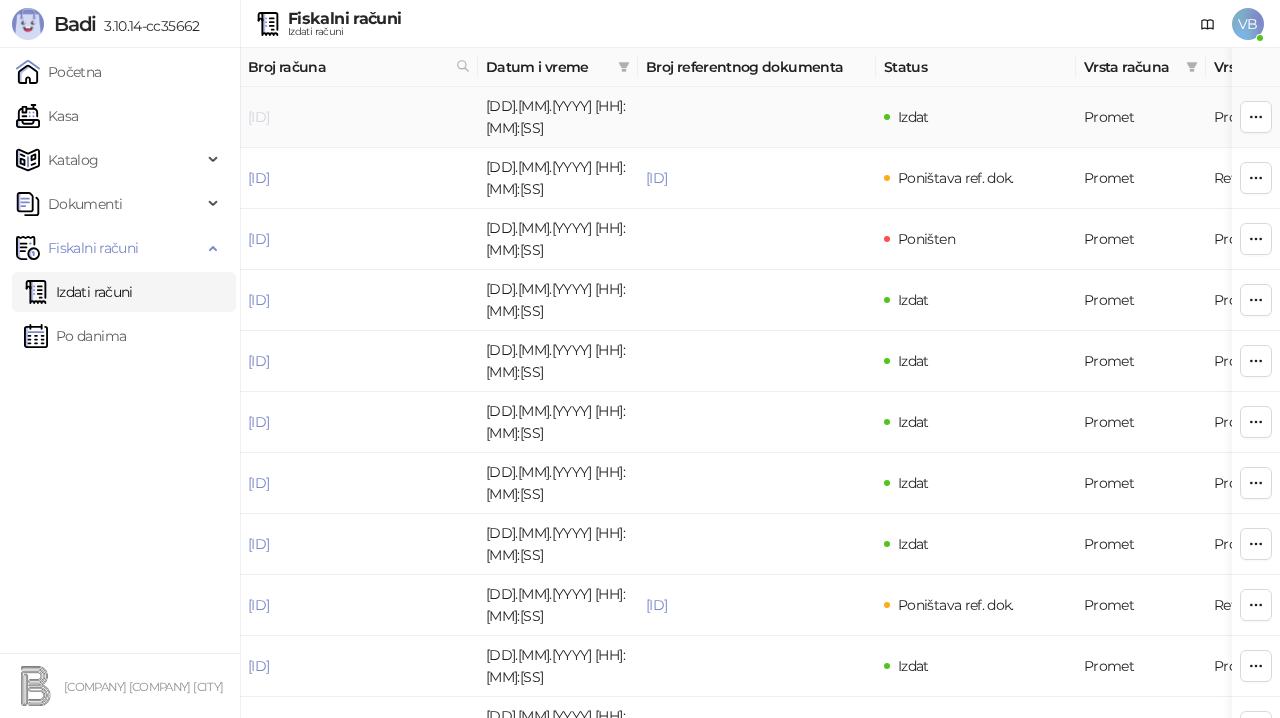 click on "[ID]" at bounding box center [258, 117] 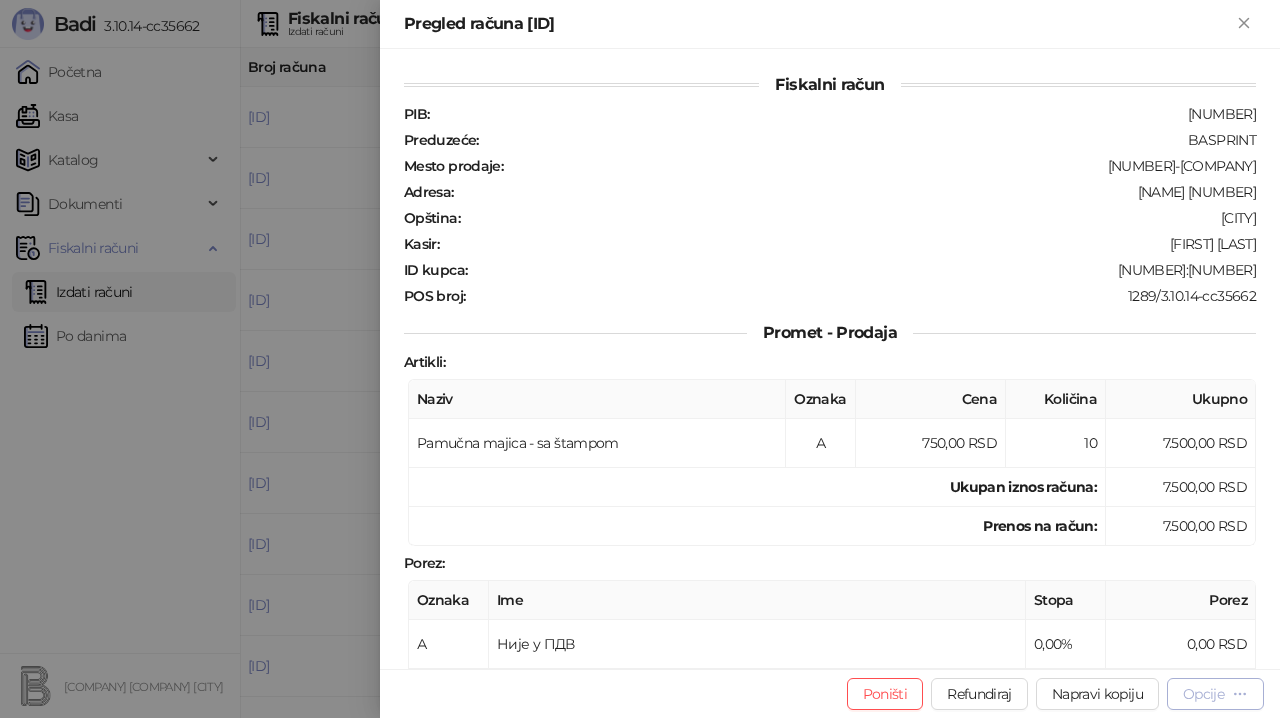 click on "Opcije" at bounding box center (1203, 694) 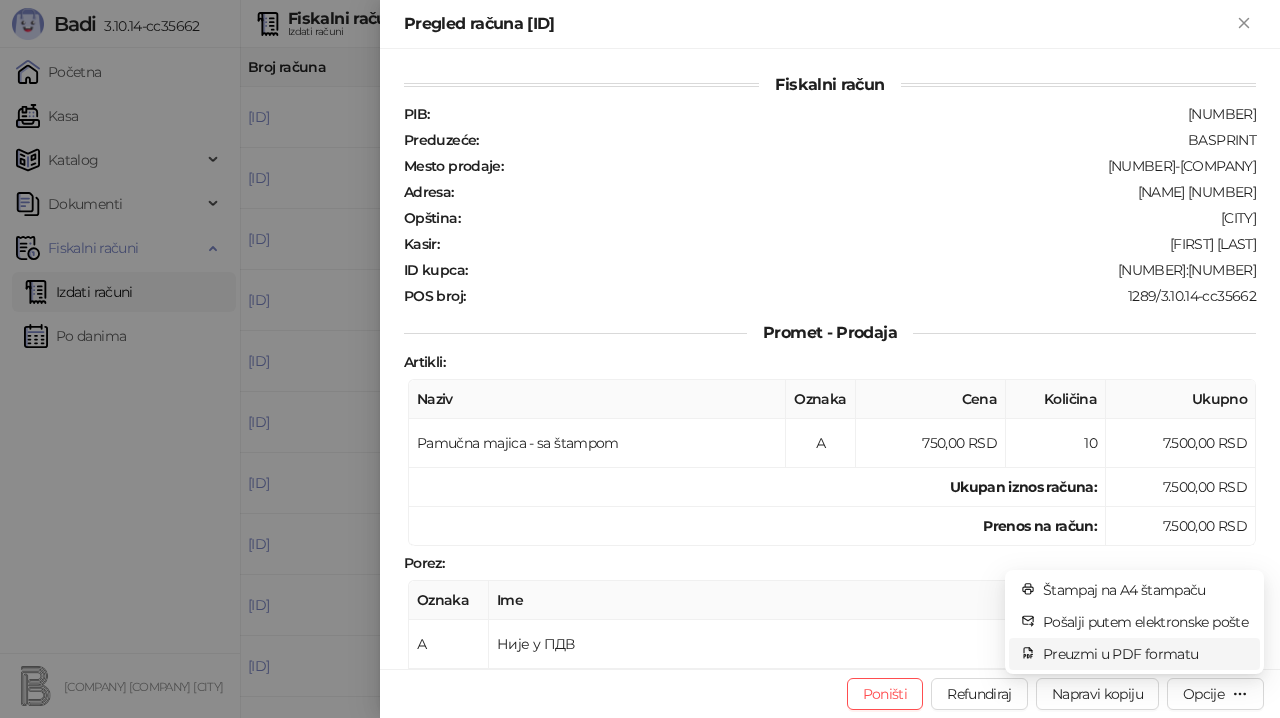 click on "Preuzmi u PDF formatu" at bounding box center [1145, 654] 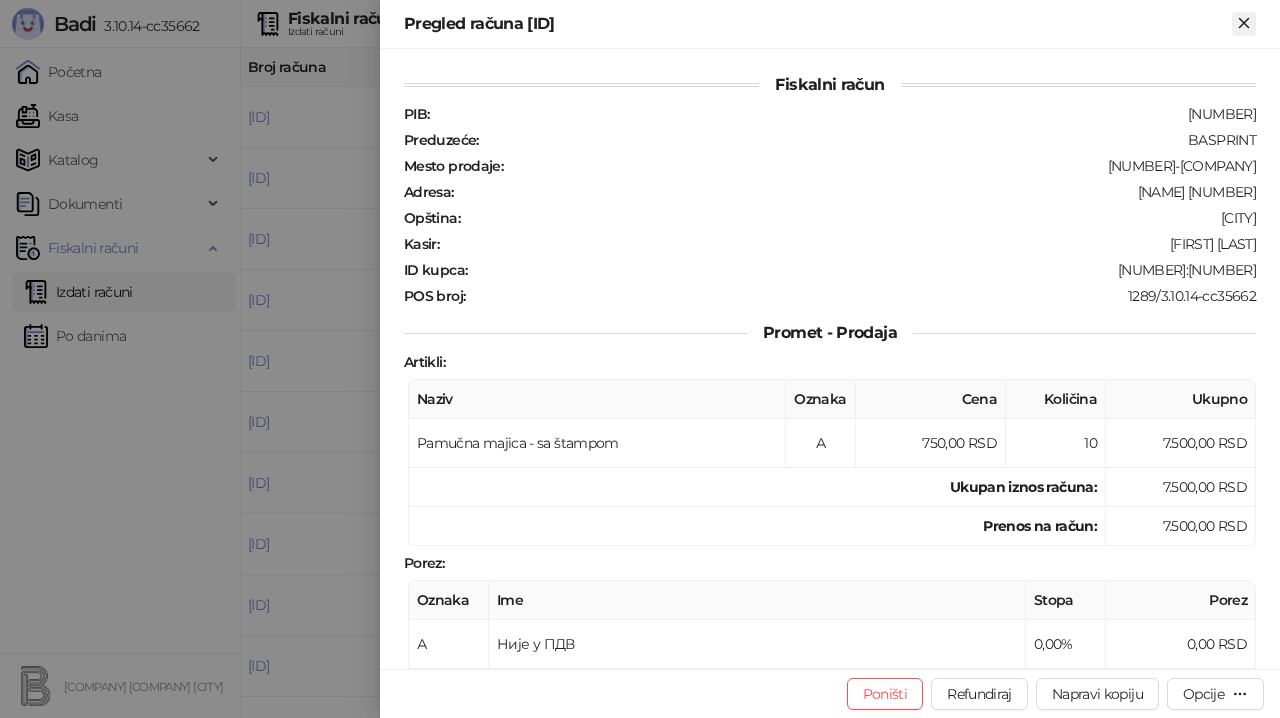 click 